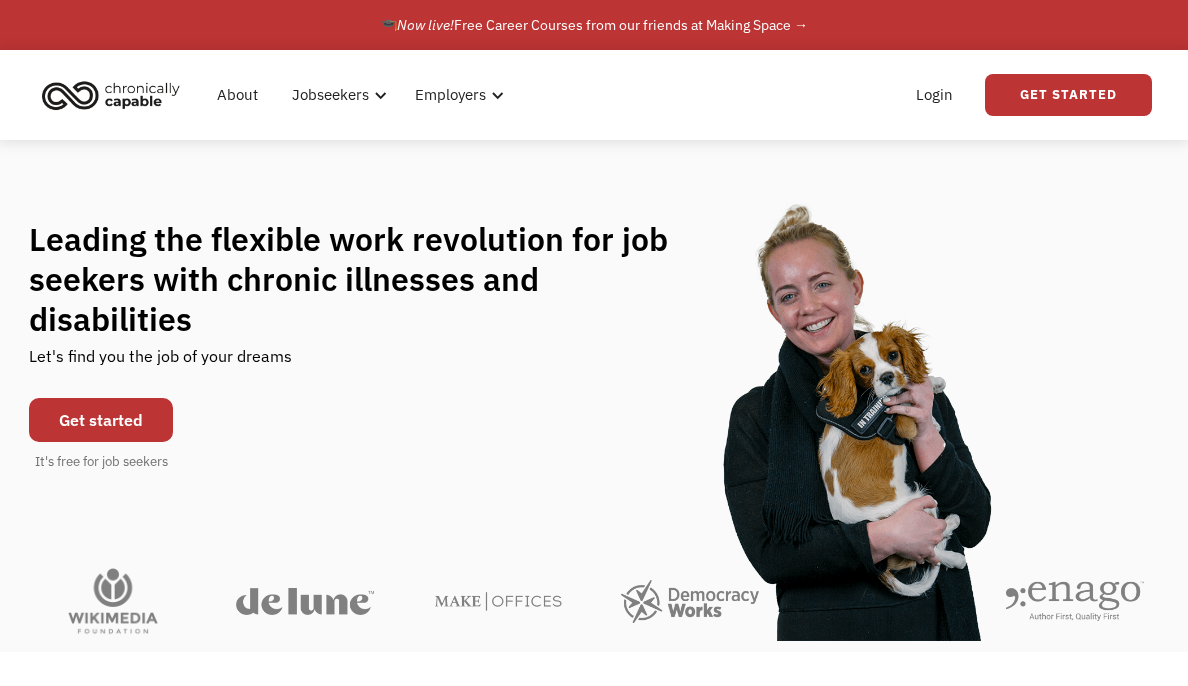 scroll, scrollTop: 0, scrollLeft: 0, axis: both 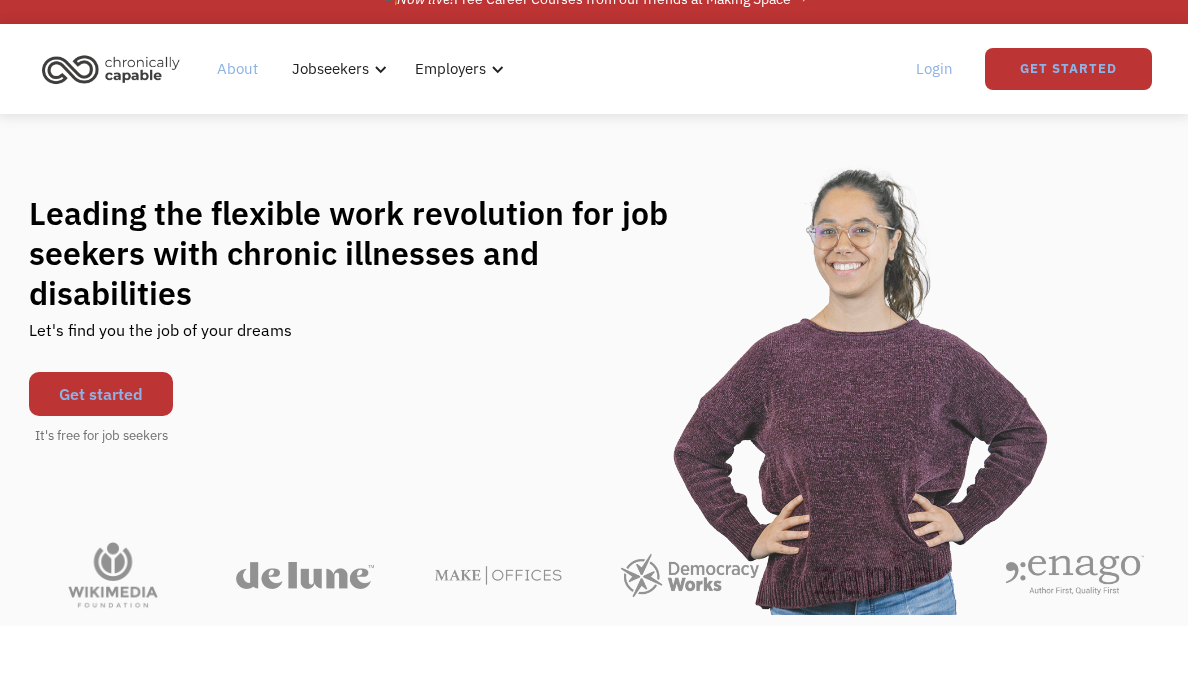 click on "Get started" at bounding box center [101, 394] 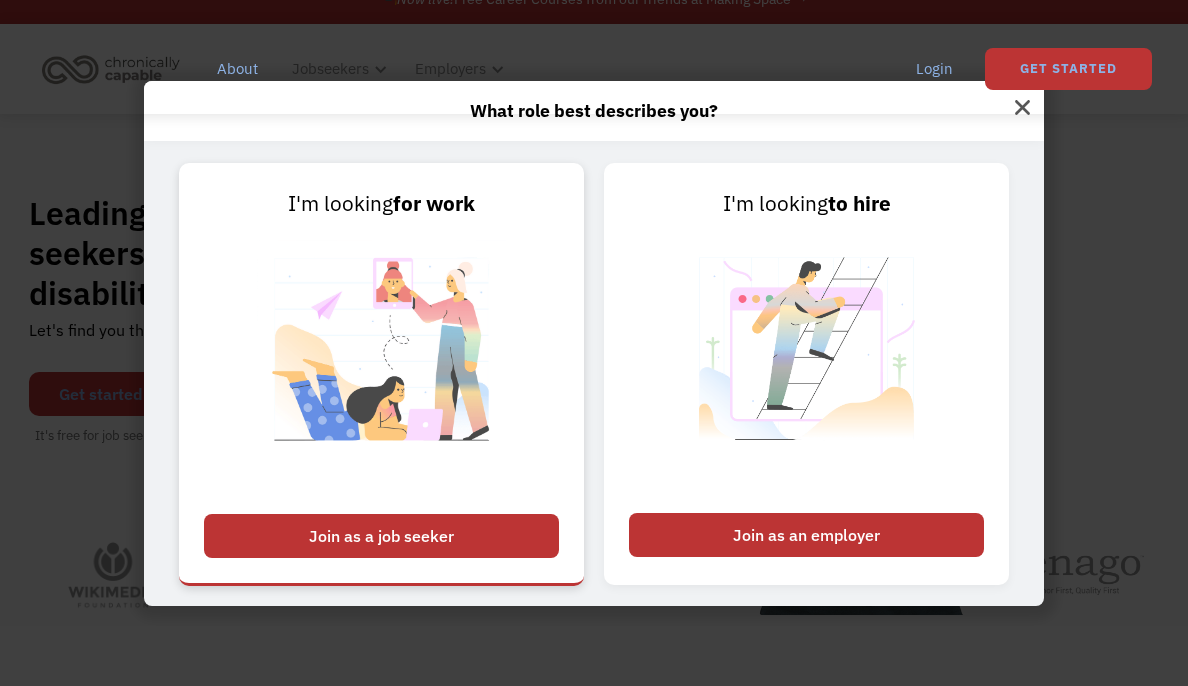 click on "Join as a job seeker" at bounding box center (381, 536) 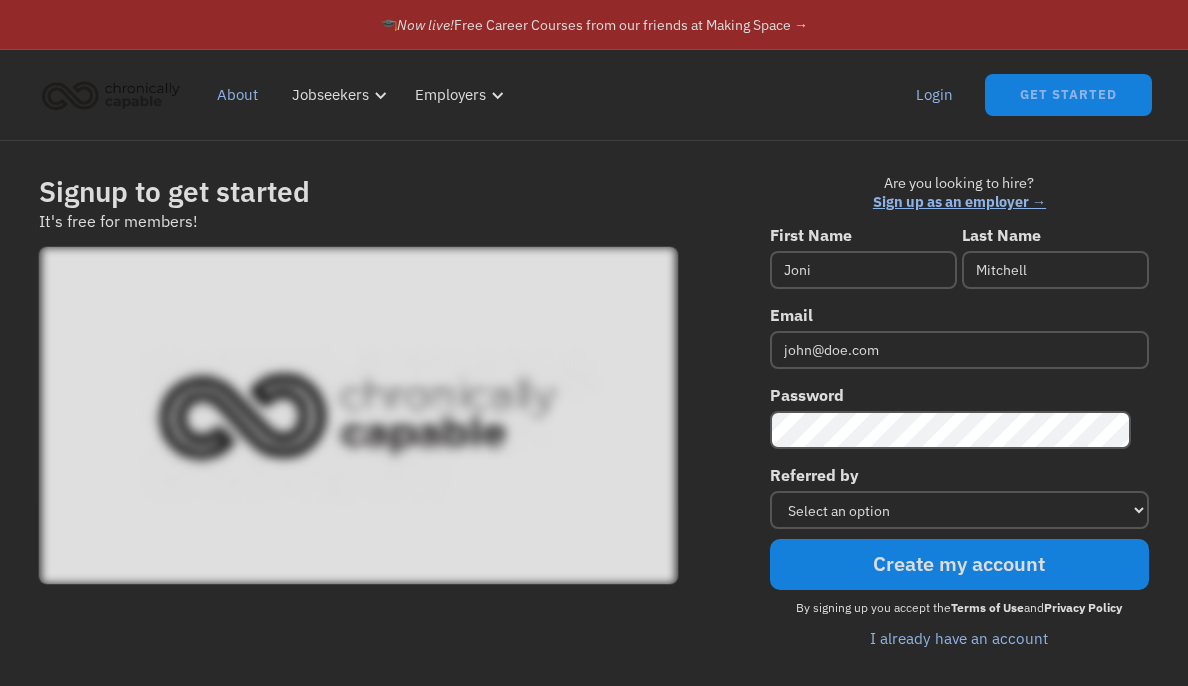 scroll, scrollTop: 0, scrollLeft: 0, axis: both 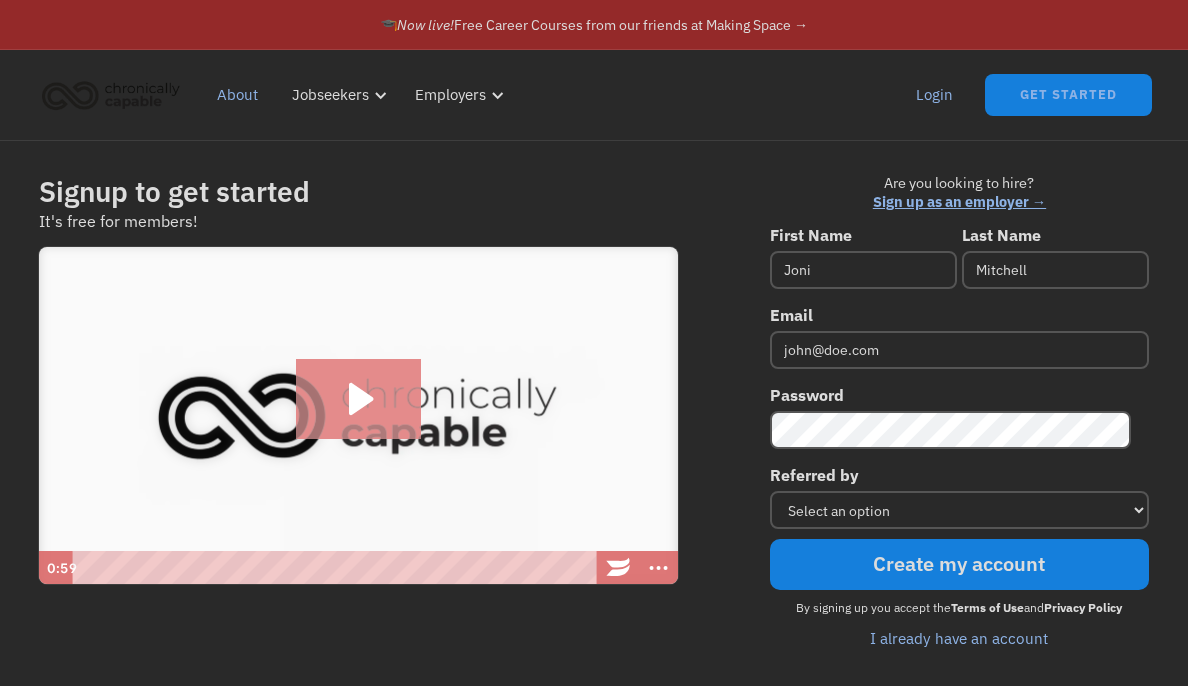 click 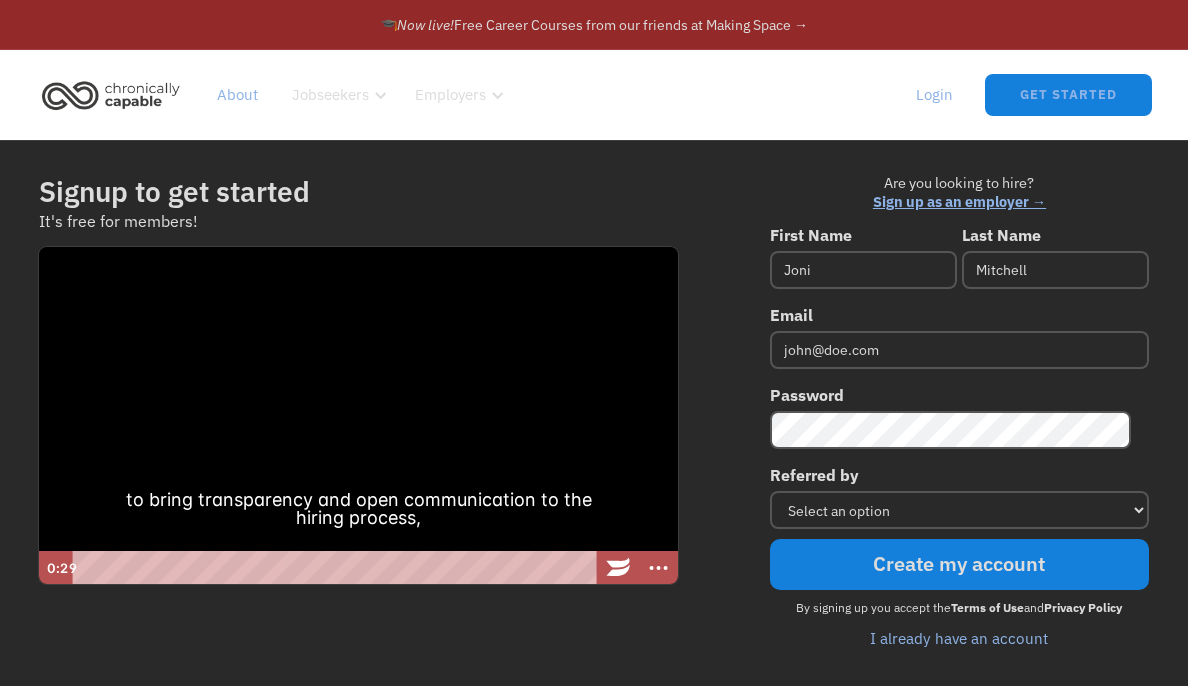 click on "Login" at bounding box center (934, 95) 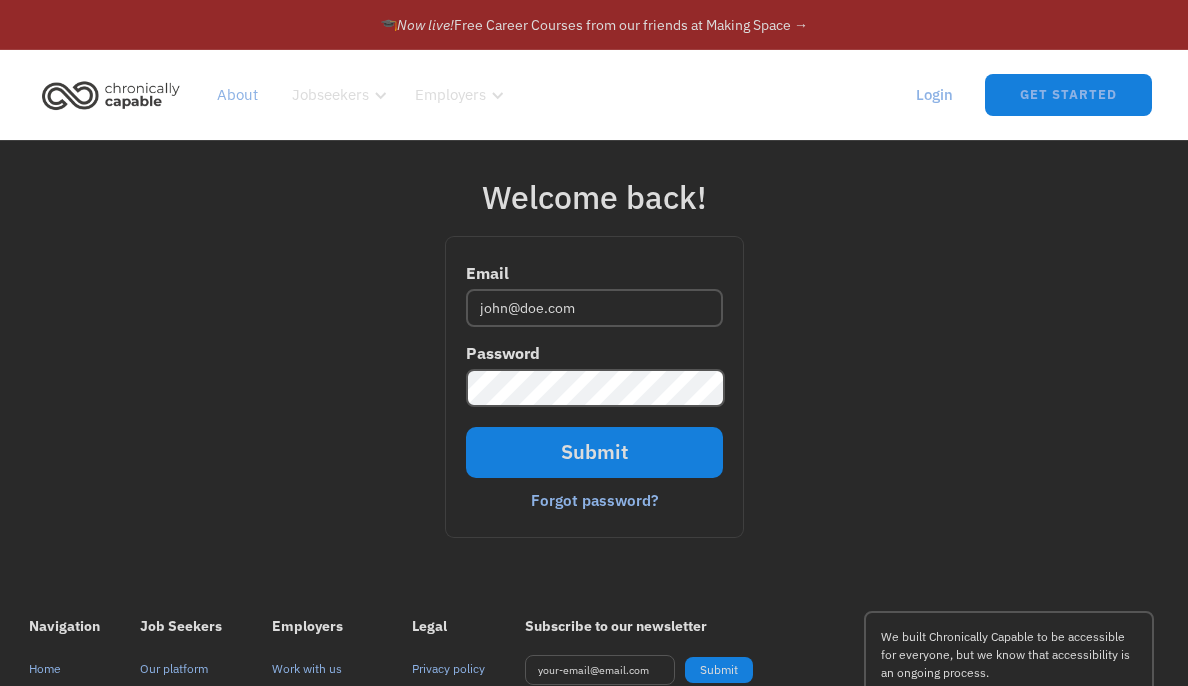 scroll, scrollTop: 0, scrollLeft: 0, axis: both 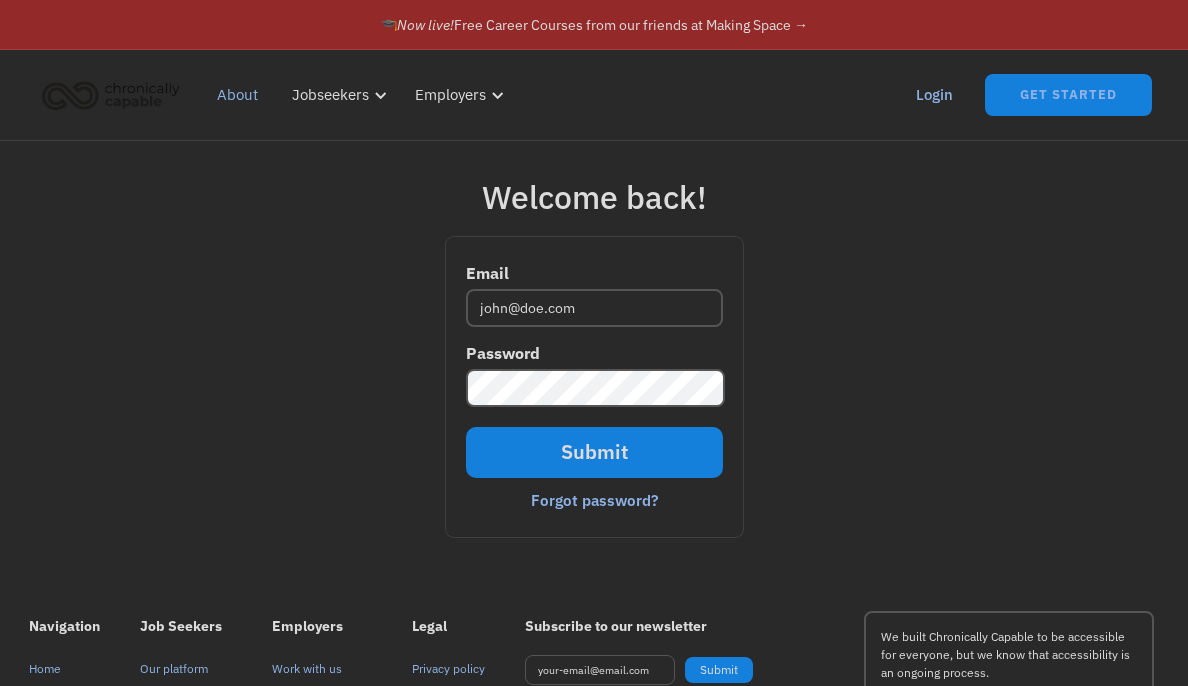 click on "Email" at bounding box center [594, 308] 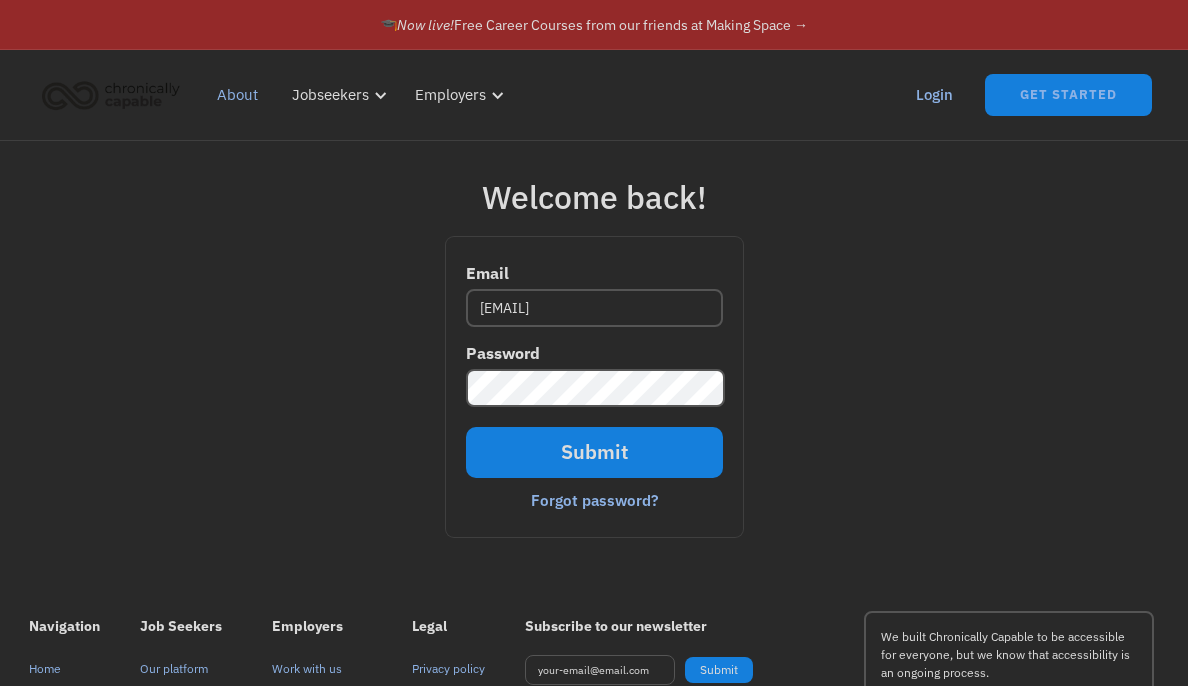 click on "Submit" at bounding box center (594, 452) 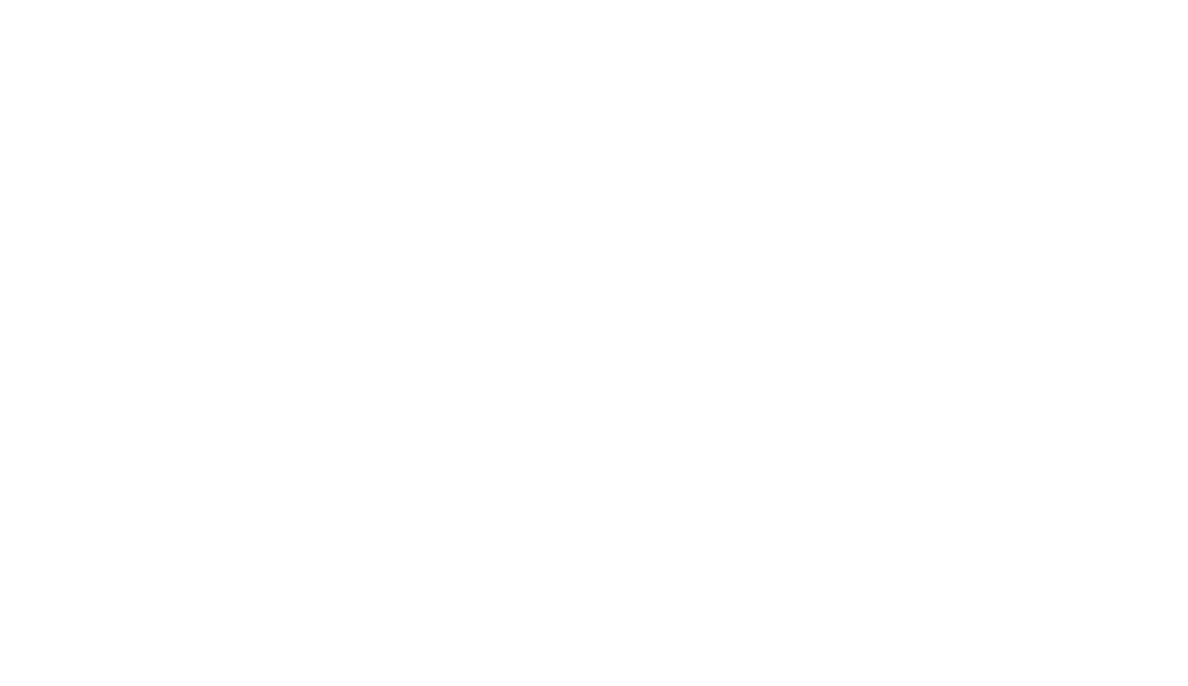 scroll, scrollTop: 0, scrollLeft: 0, axis: both 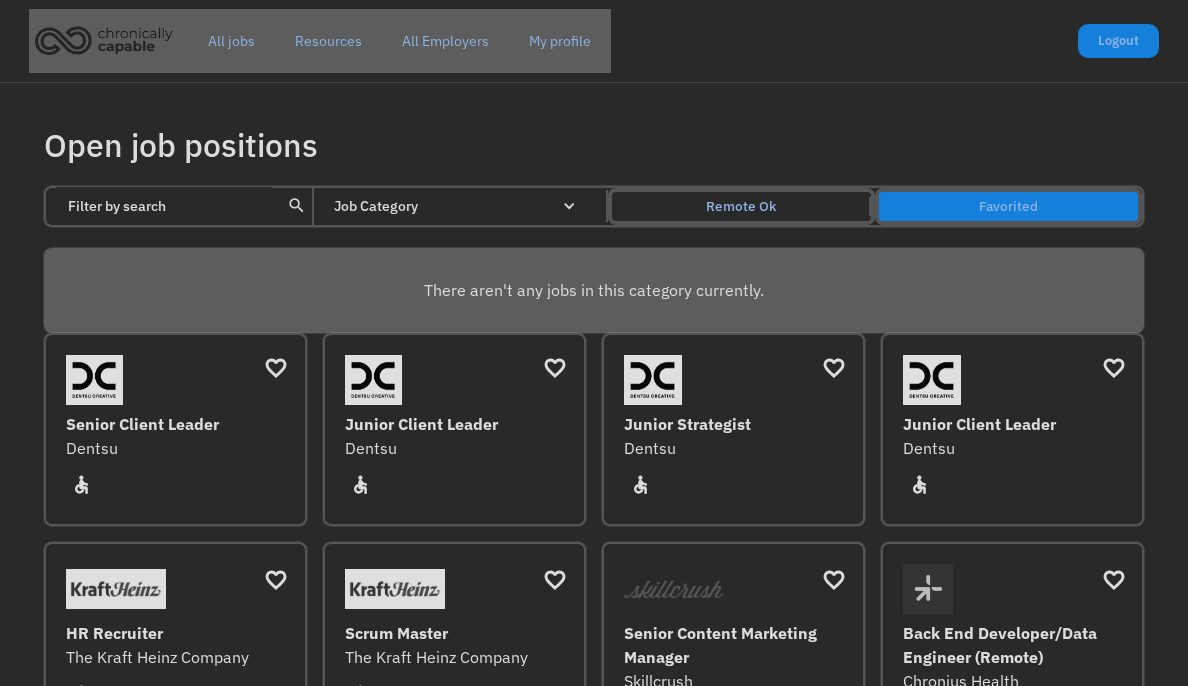 click on "My profile" at bounding box center (560, 41) 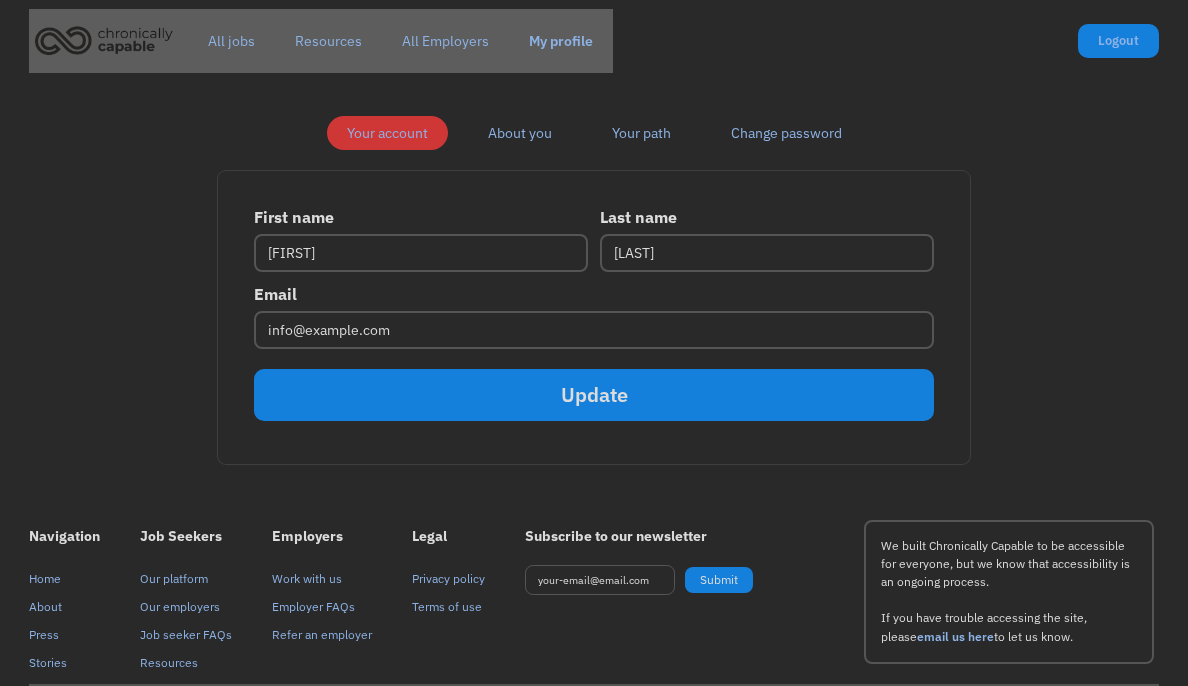 scroll, scrollTop: 0, scrollLeft: 0, axis: both 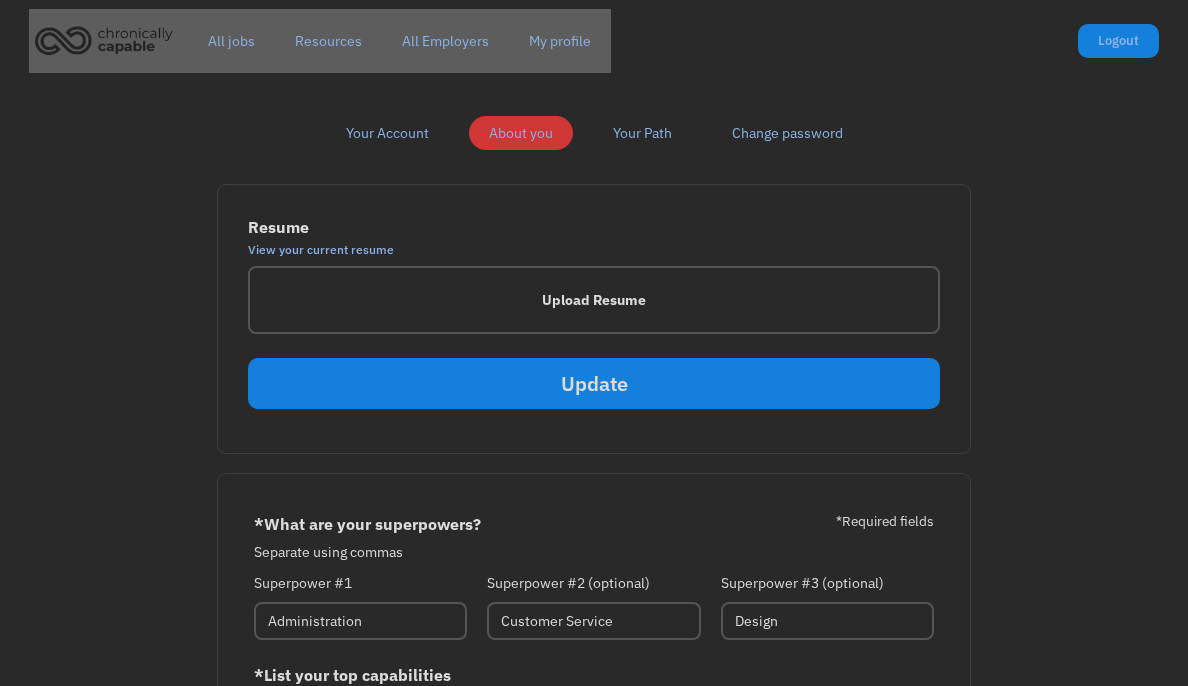 click on "Your Path" at bounding box center (642, 133) 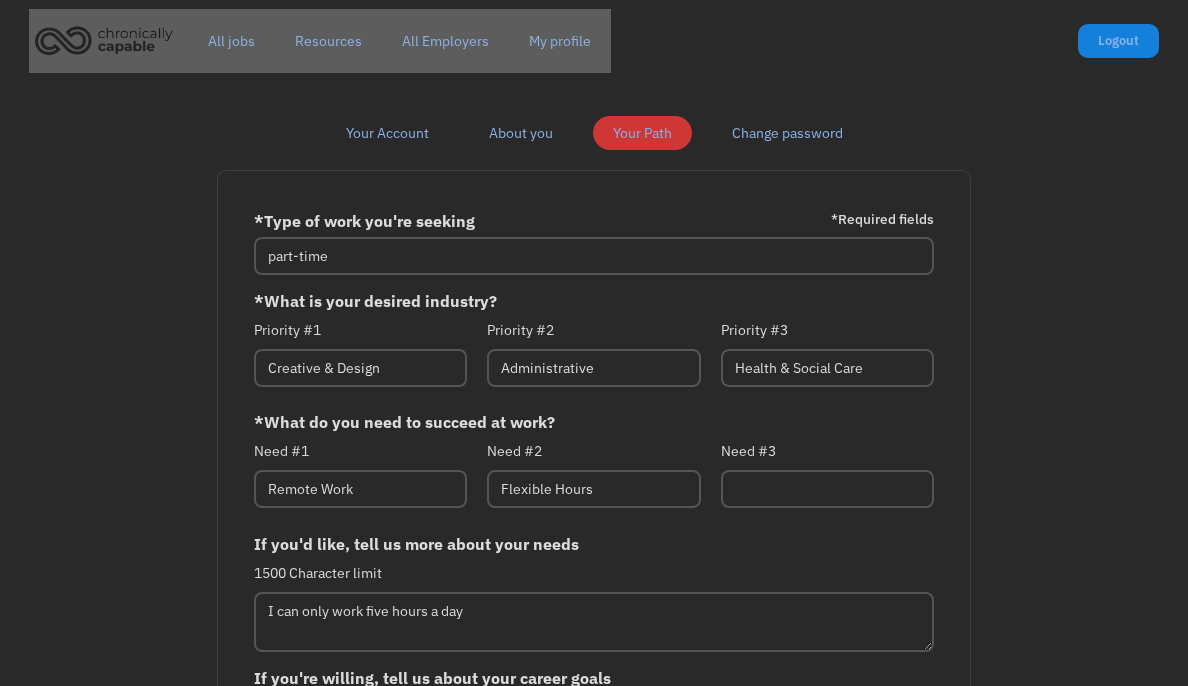 scroll, scrollTop: 0, scrollLeft: 0, axis: both 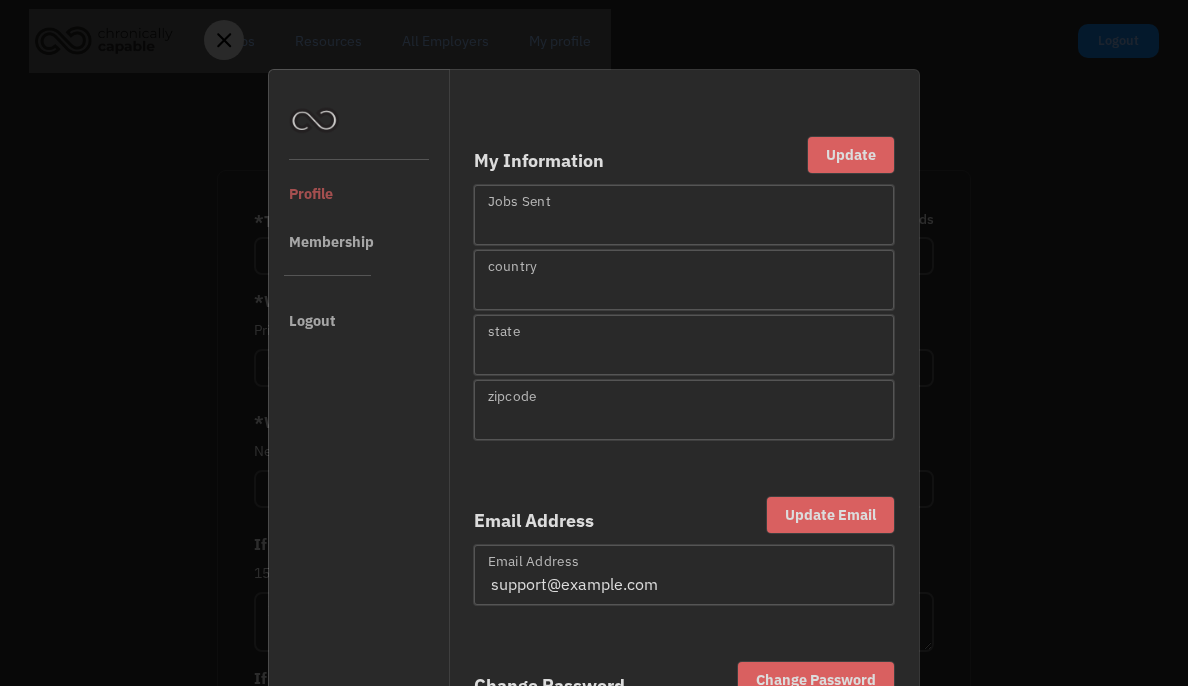 click at bounding box center [594, 343] 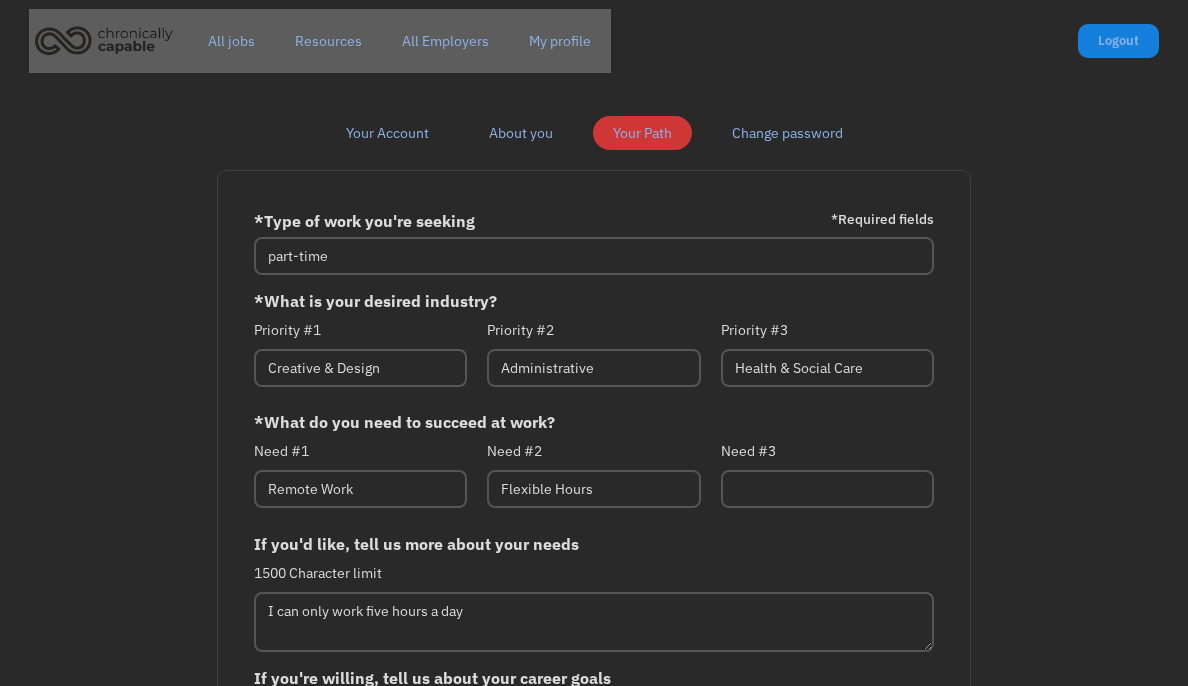 click on "All jobs" at bounding box center (231, 41) 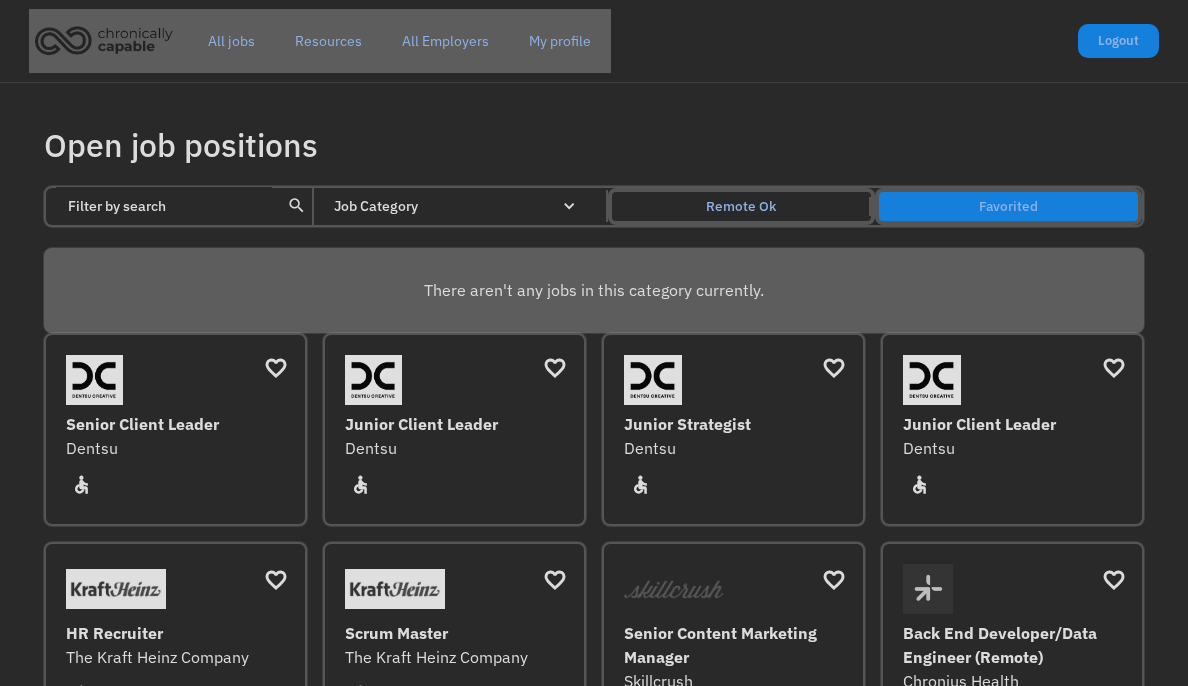 scroll, scrollTop: 0, scrollLeft: 0, axis: both 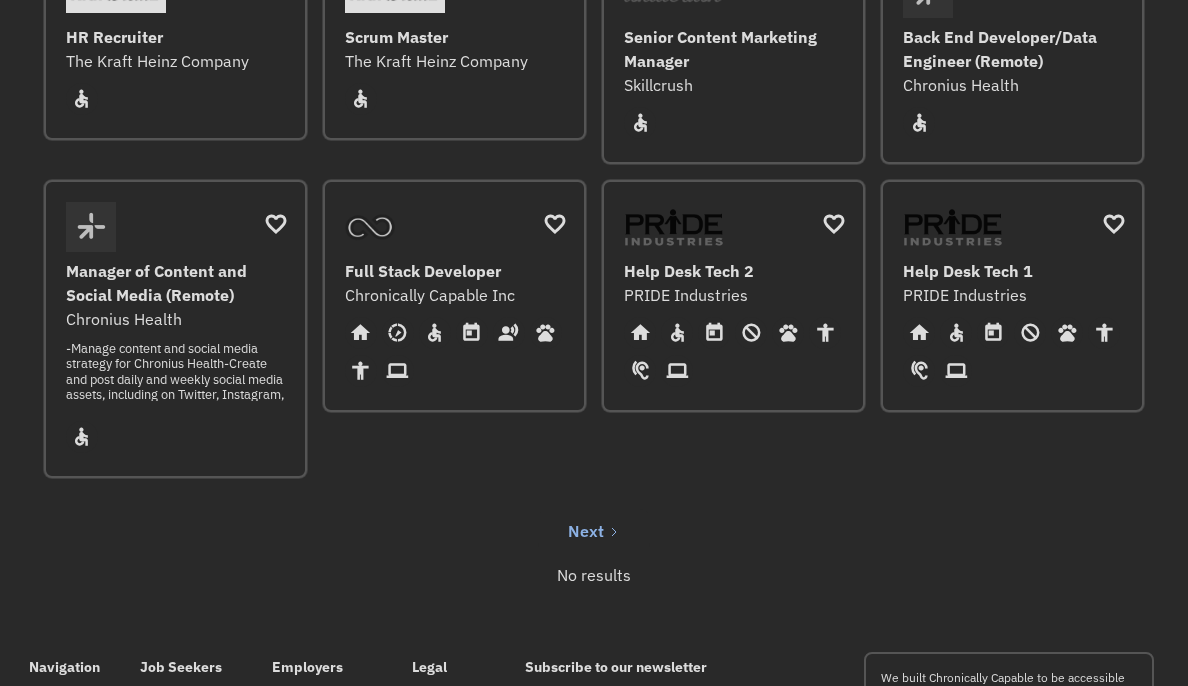 click on "Manager of Content and Social Media (Remote)" at bounding box center (178, 283) 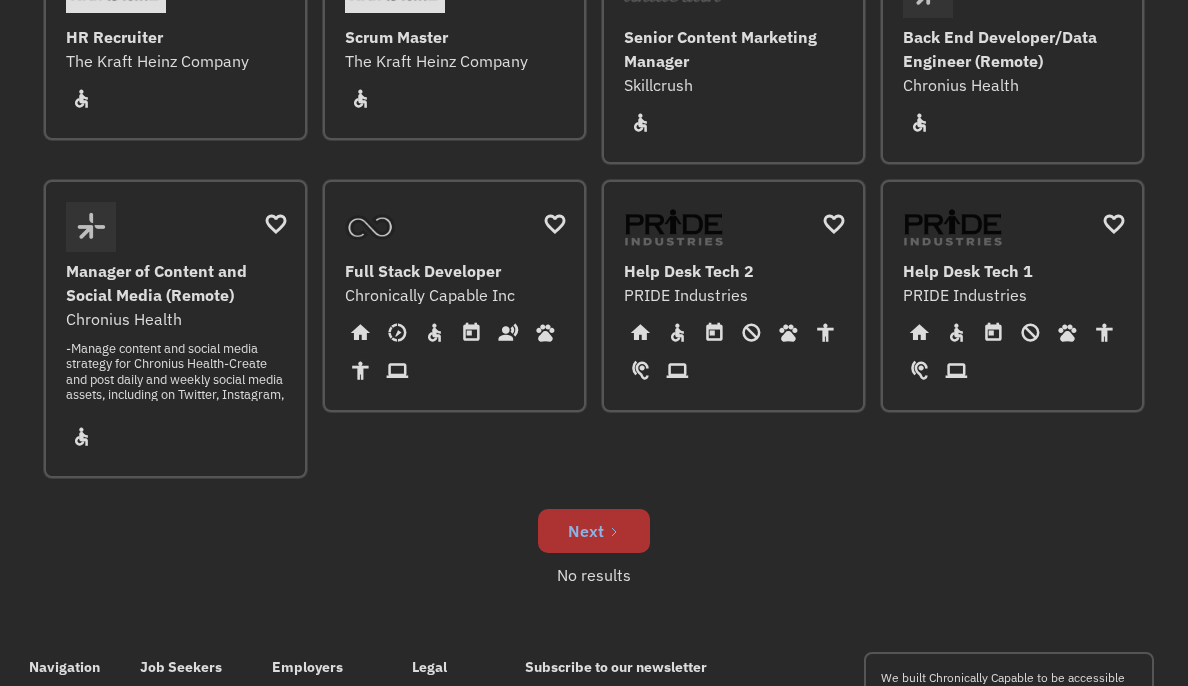 click 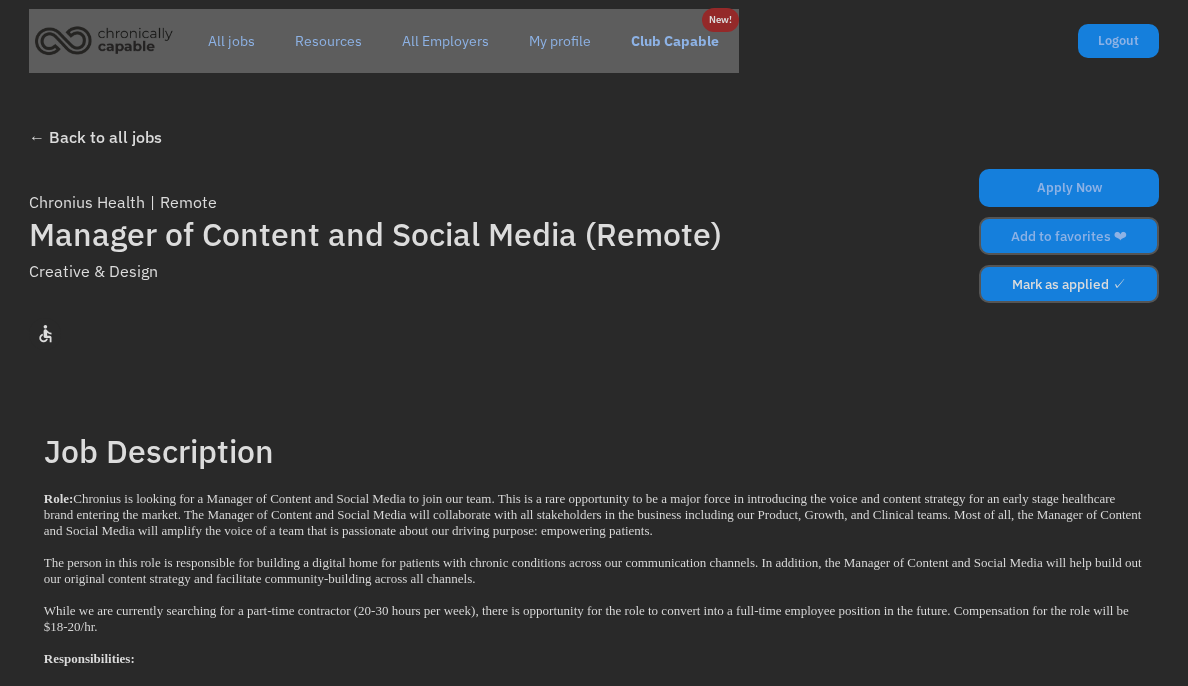 scroll, scrollTop: 0, scrollLeft: 0, axis: both 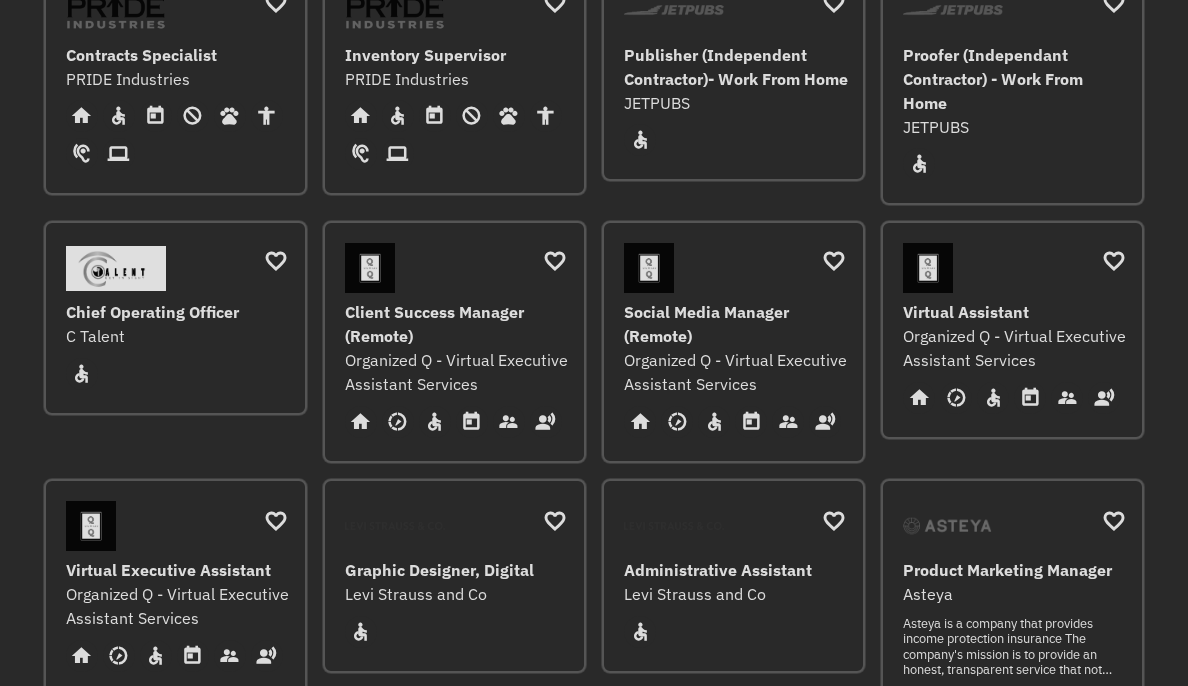 click on "Virtual Assistant" at bounding box center (1015, 312) 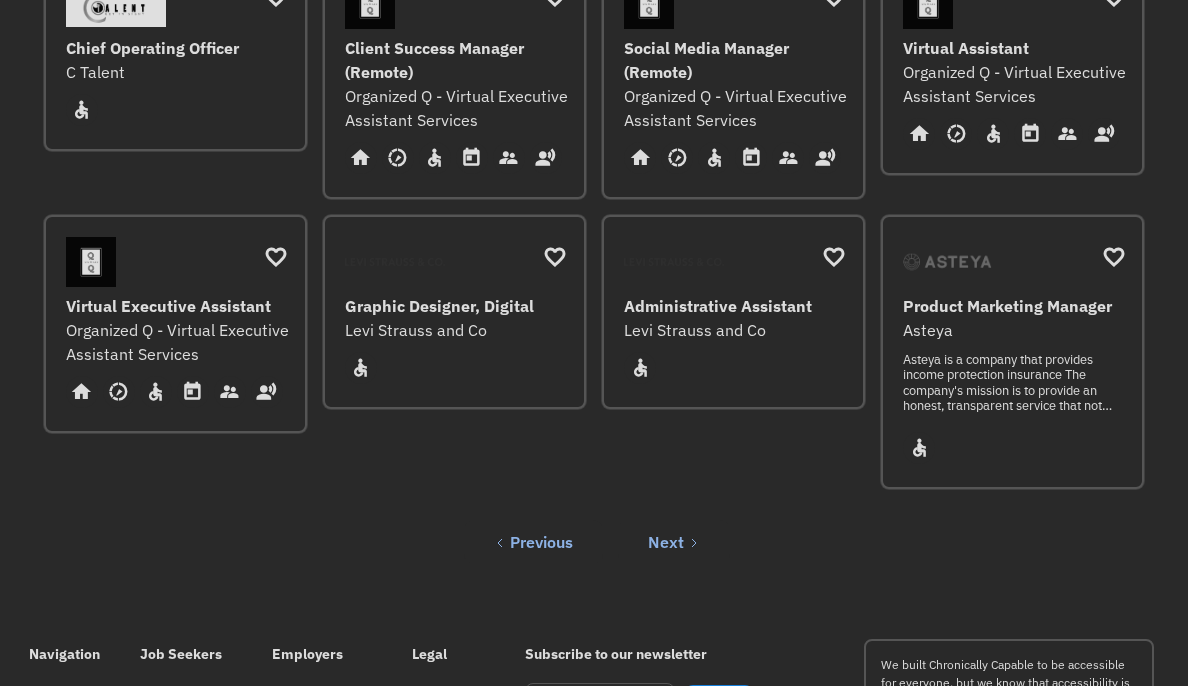 scroll, scrollTop: 797, scrollLeft: 0, axis: vertical 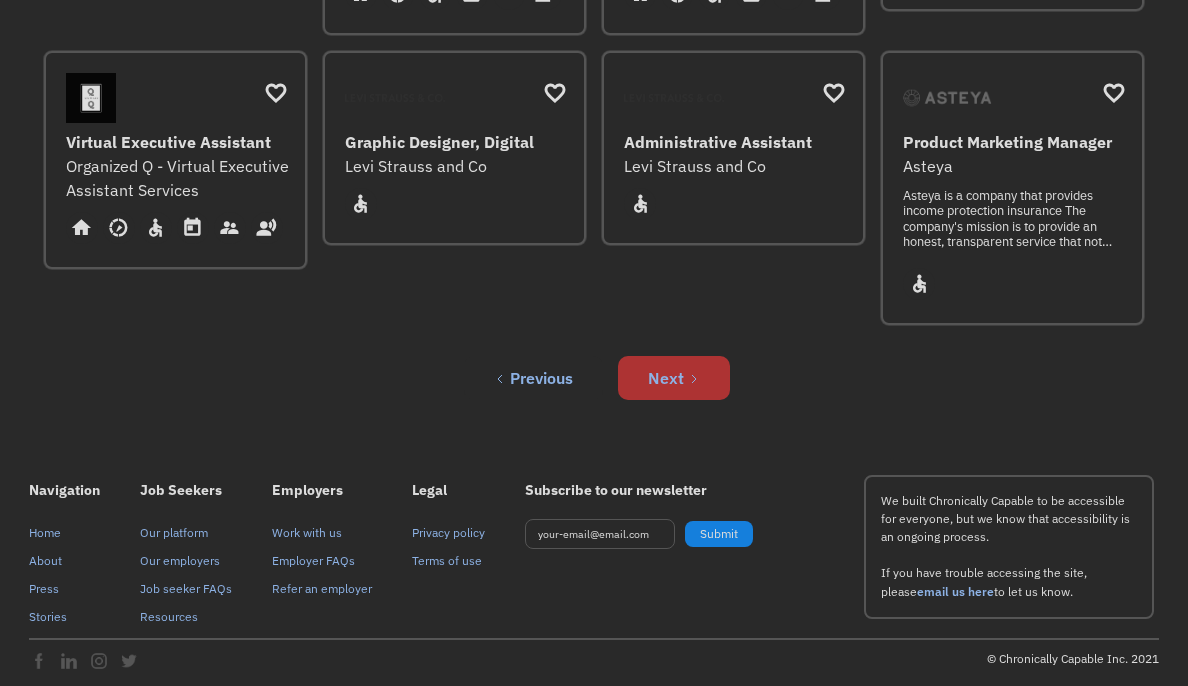 click 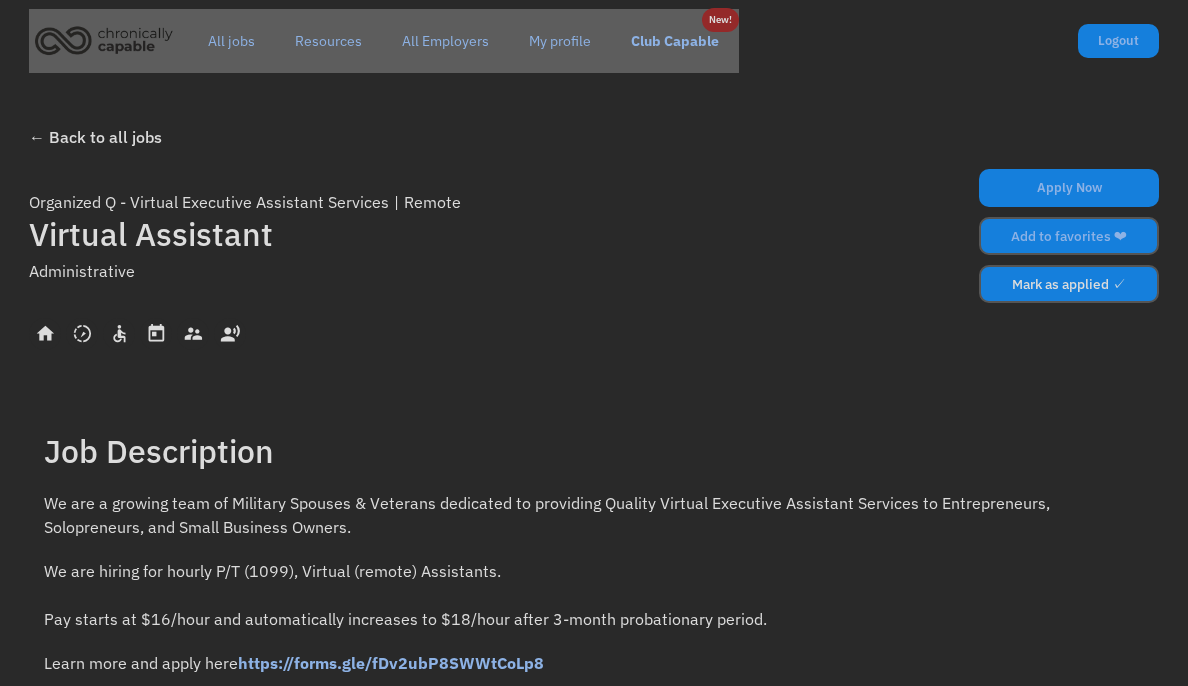 scroll, scrollTop: 0, scrollLeft: 0, axis: both 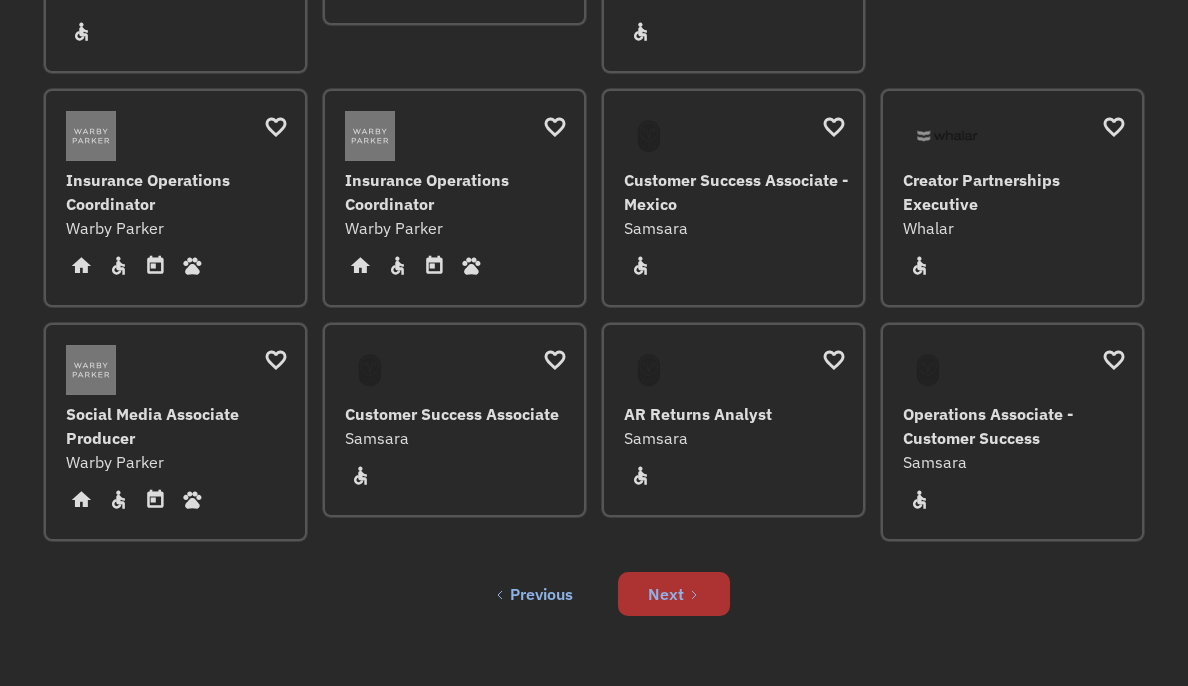 click on "Next" at bounding box center (674, 594) 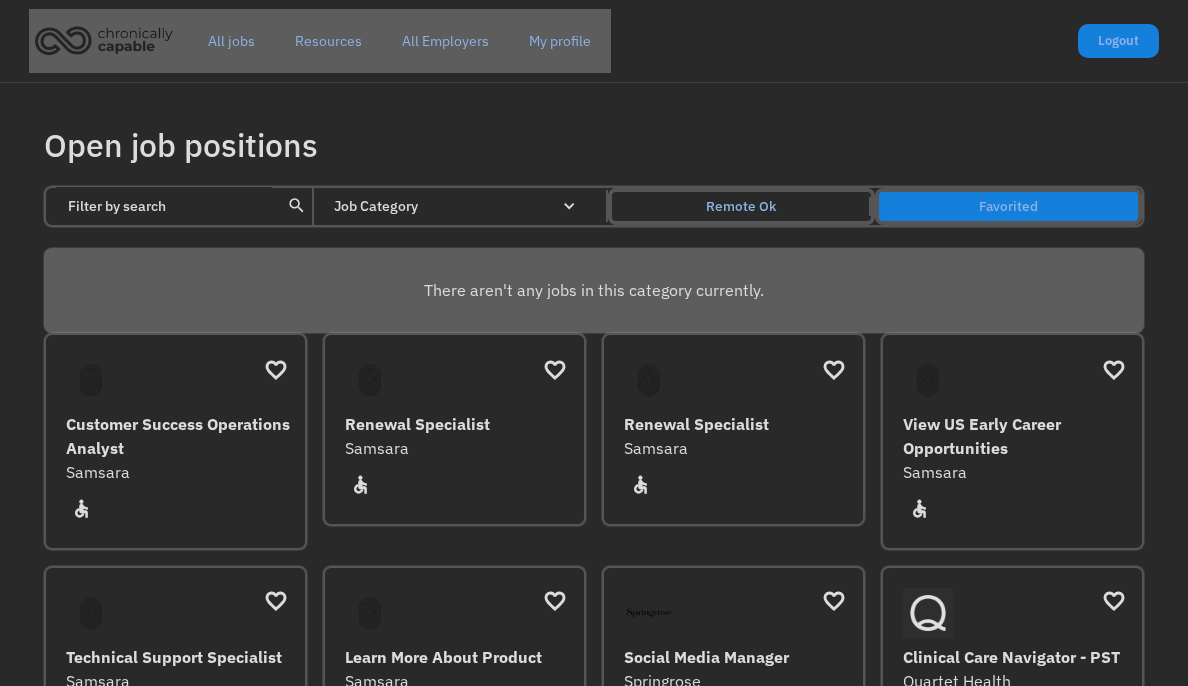 scroll, scrollTop: 0, scrollLeft: 0, axis: both 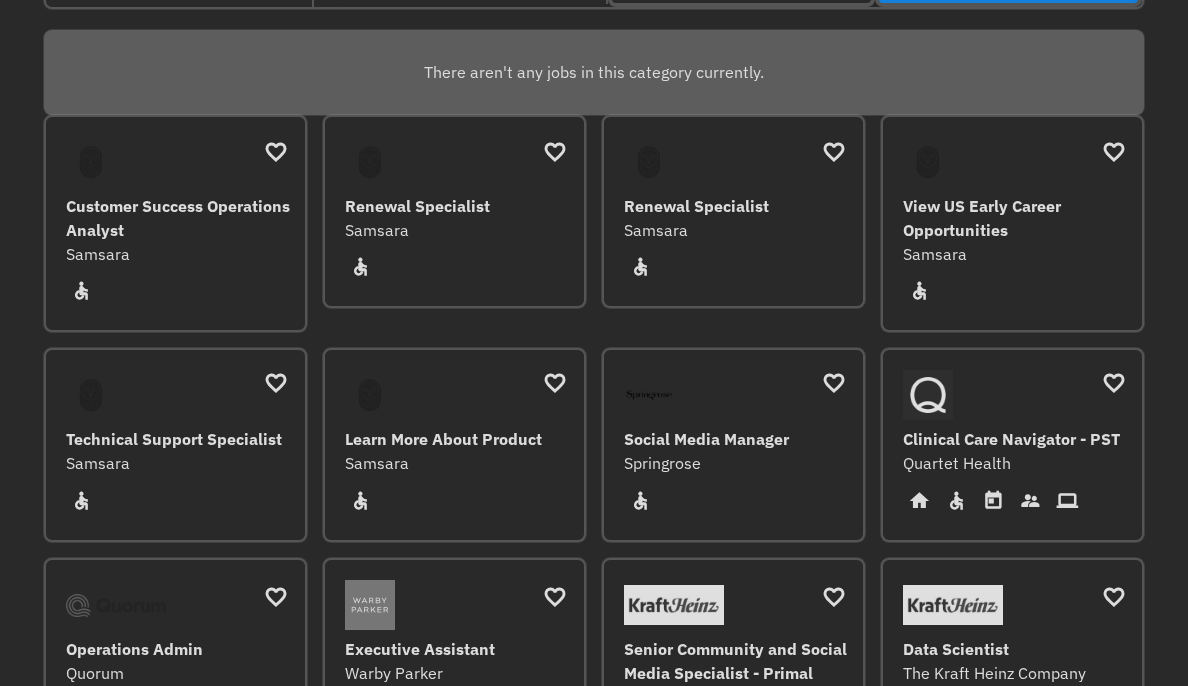 click on "Clinical Care Navigator - PST" at bounding box center (1015, 439) 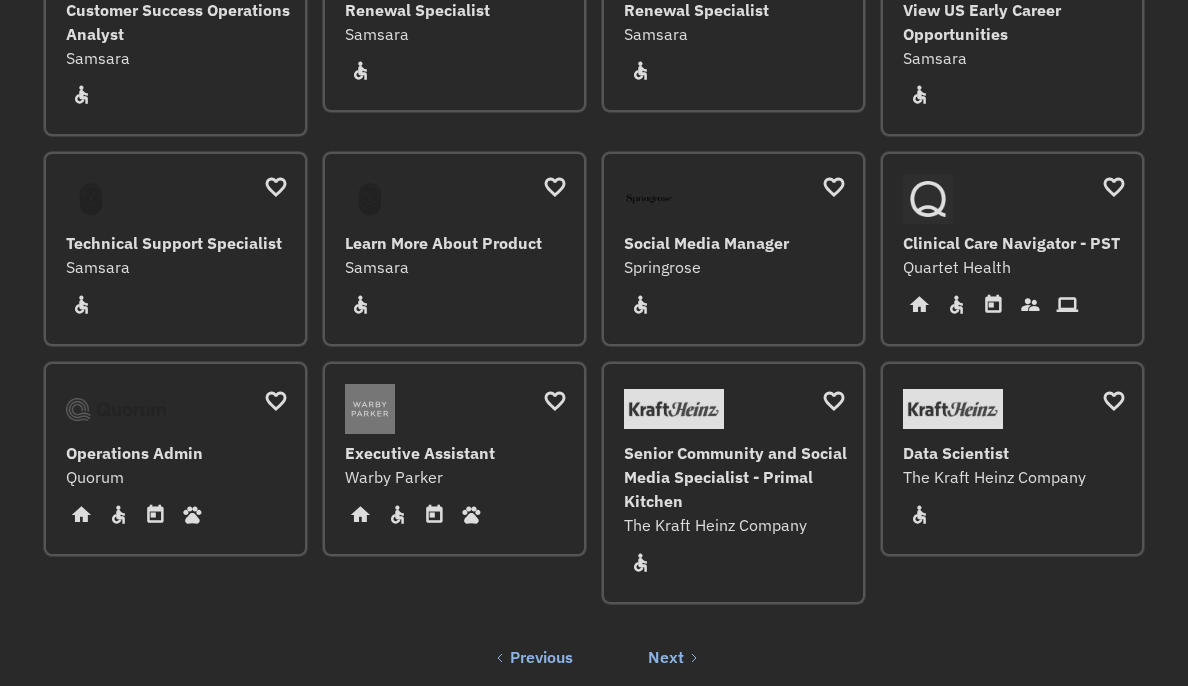 scroll, scrollTop: 678, scrollLeft: 0, axis: vertical 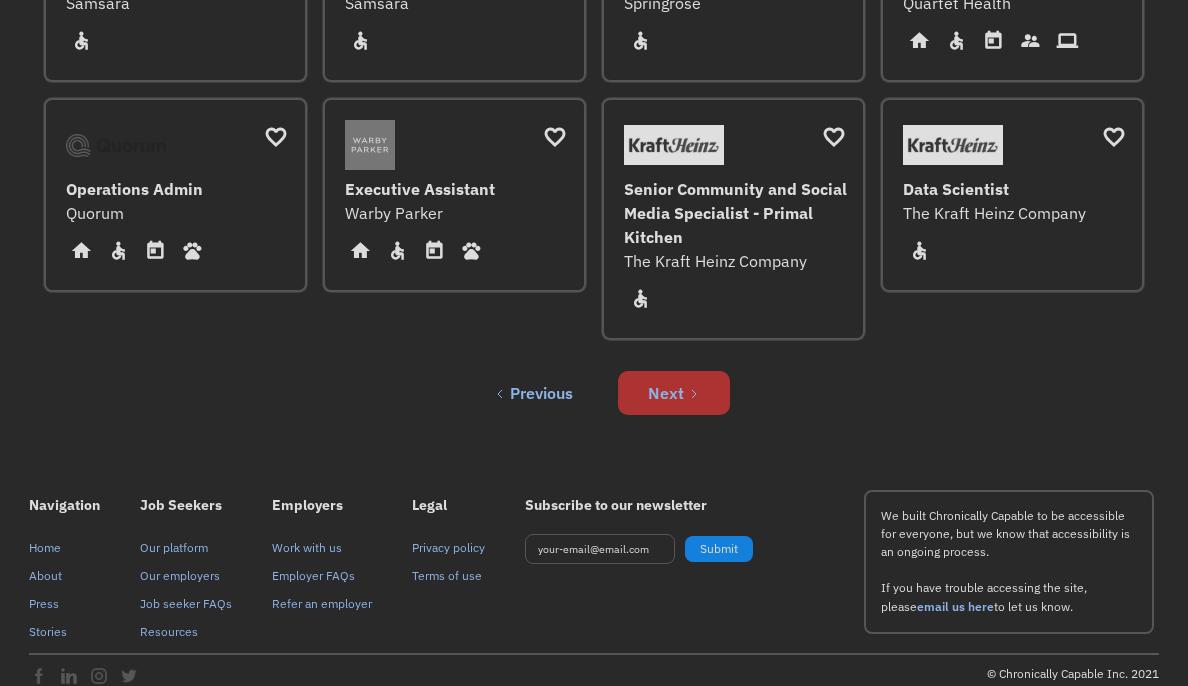 click on "Next" at bounding box center [674, 393] 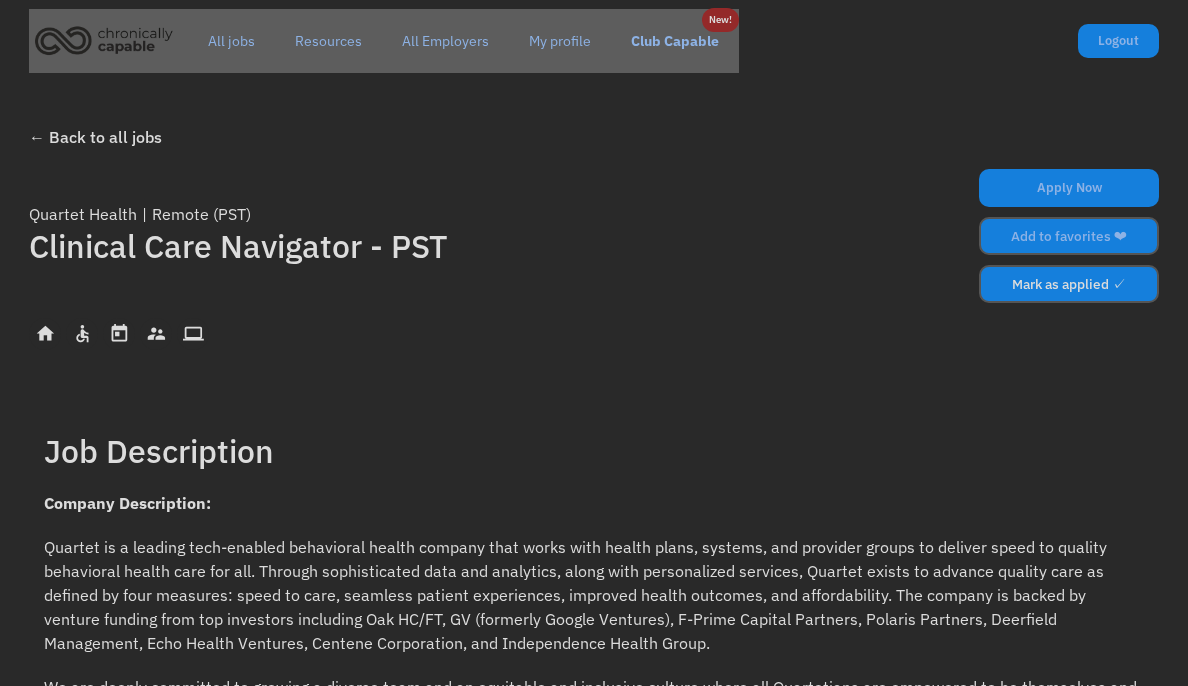 scroll, scrollTop: 0, scrollLeft: 0, axis: both 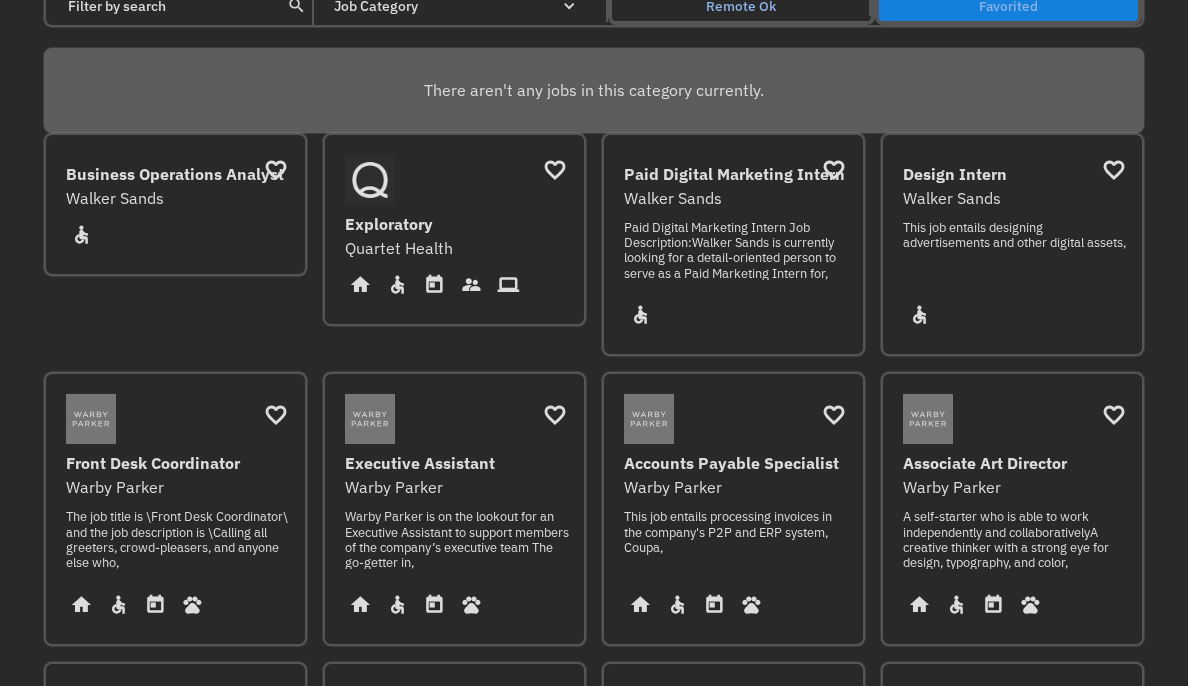 click on "Warby Parker" at bounding box center [178, 487] 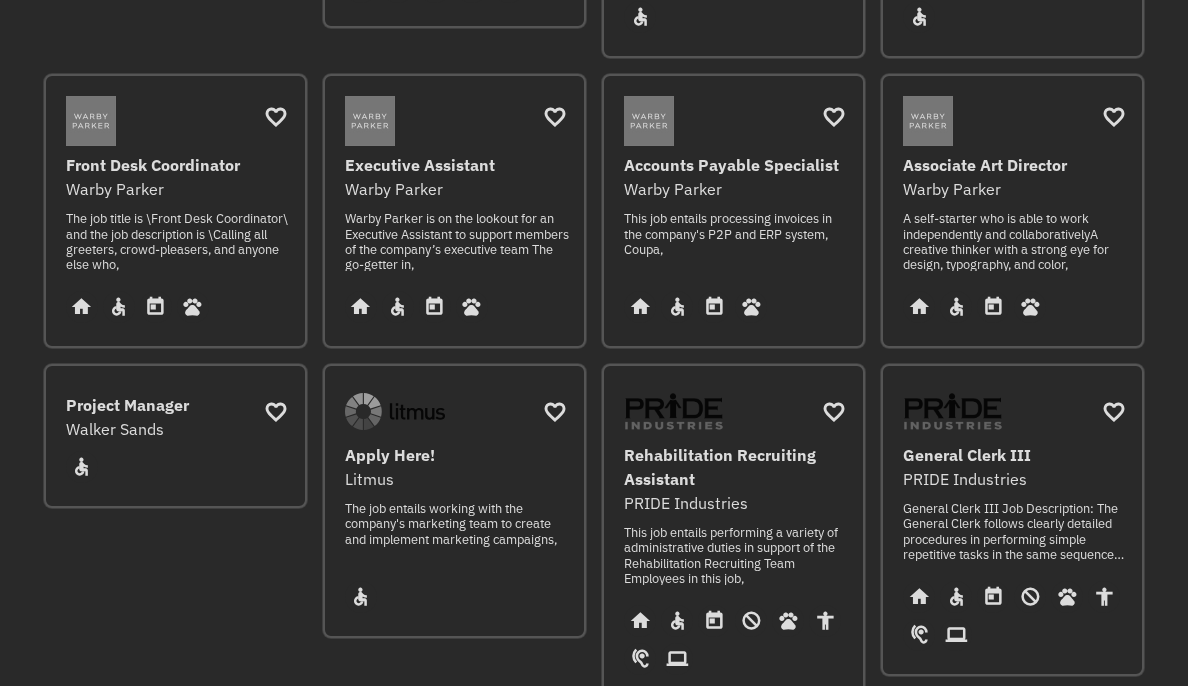 scroll, scrollTop: 511, scrollLeft: 0, axis: vertical 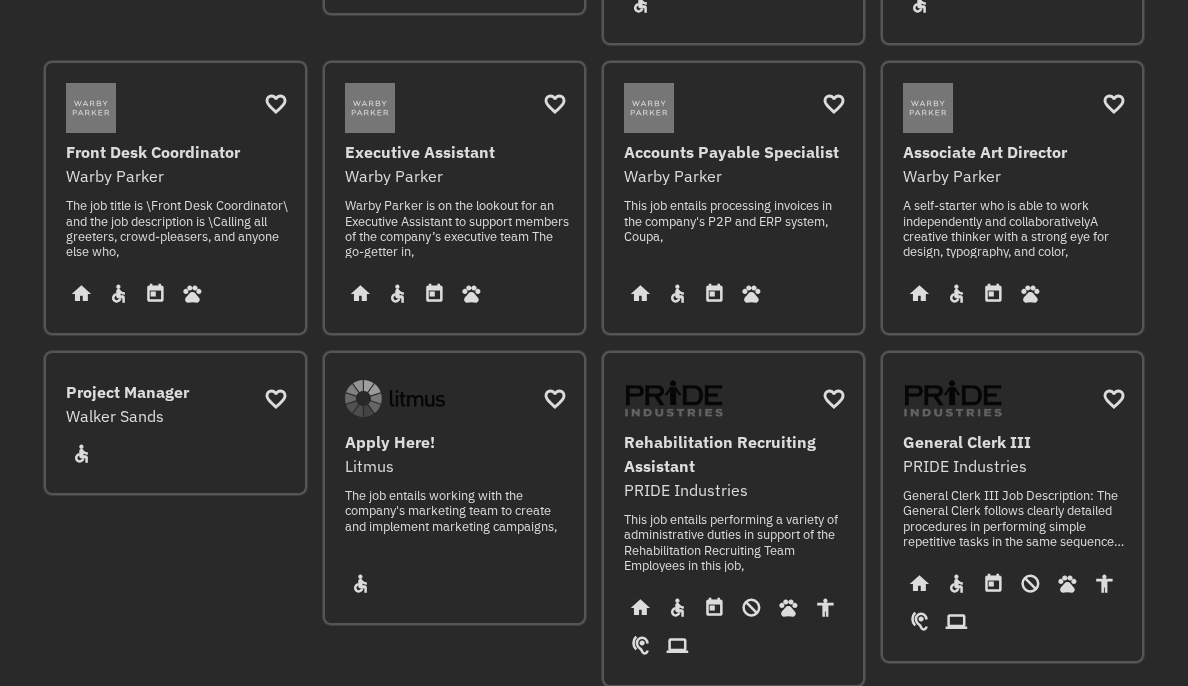 click on "Project Manager  Walker Sands
https://www.walkersands.com/about/careers/open-positions/Project-Manager-?gh_src=090c5eab1us Full time home slow_motion_video accessible today not_interested supervisor_account record_voice_over pets accessibility hearing computer" at bounding box center [175, 423] 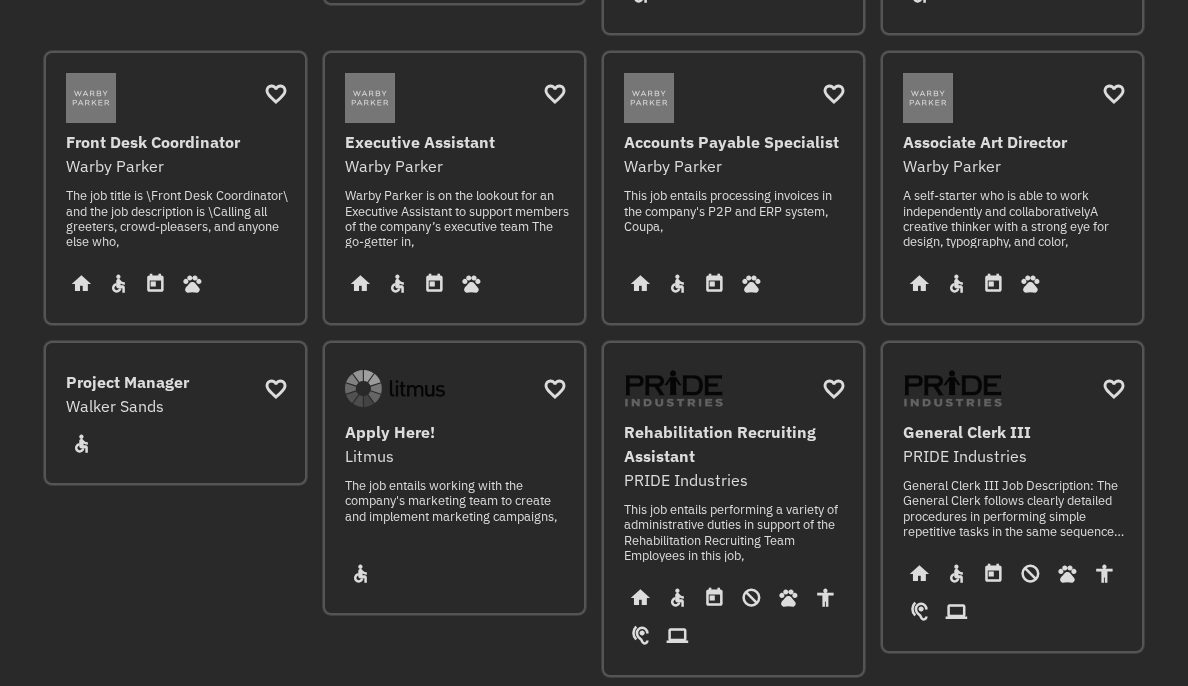 scroll, scrollTop: 784, scrollLeft: 0, axis: vertical 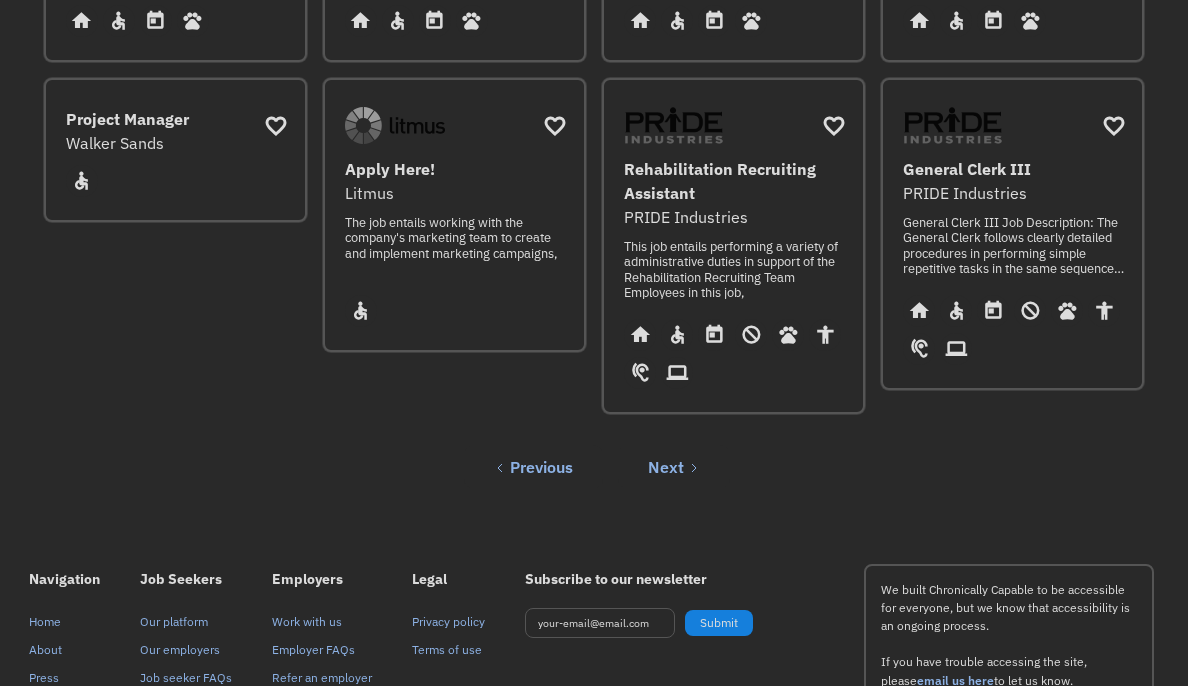 click on "PRIDE Industries" at bounding box center (736, 217) 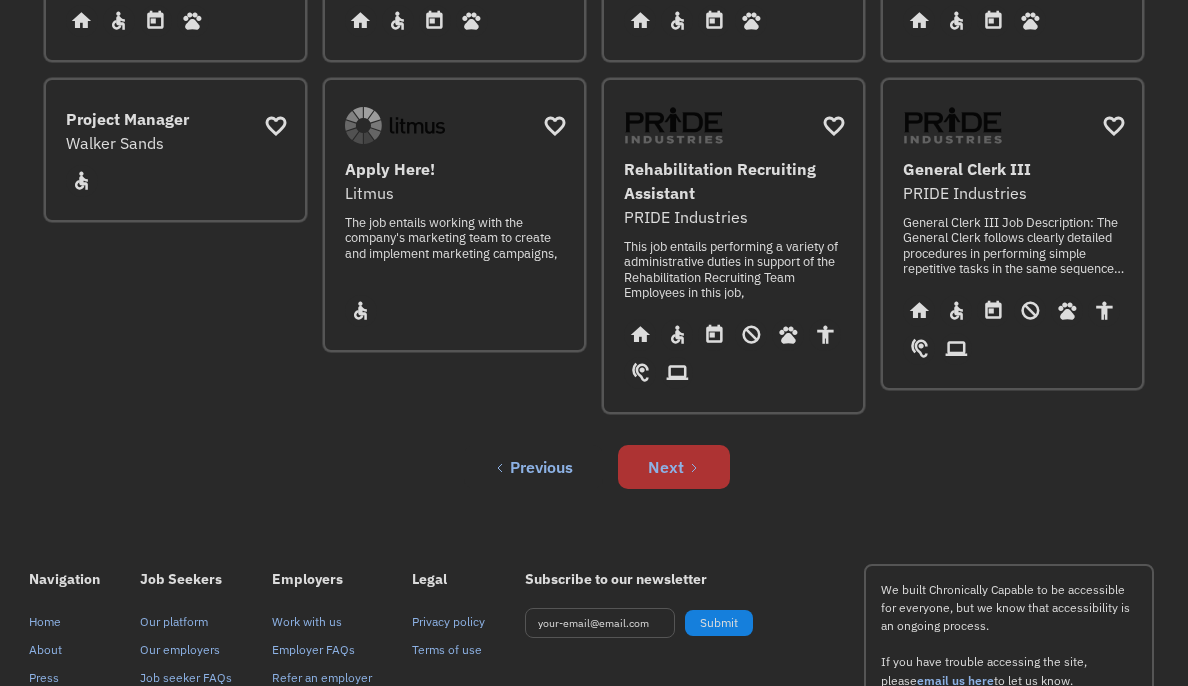 click on "Next" at bounding box center (674, 467) 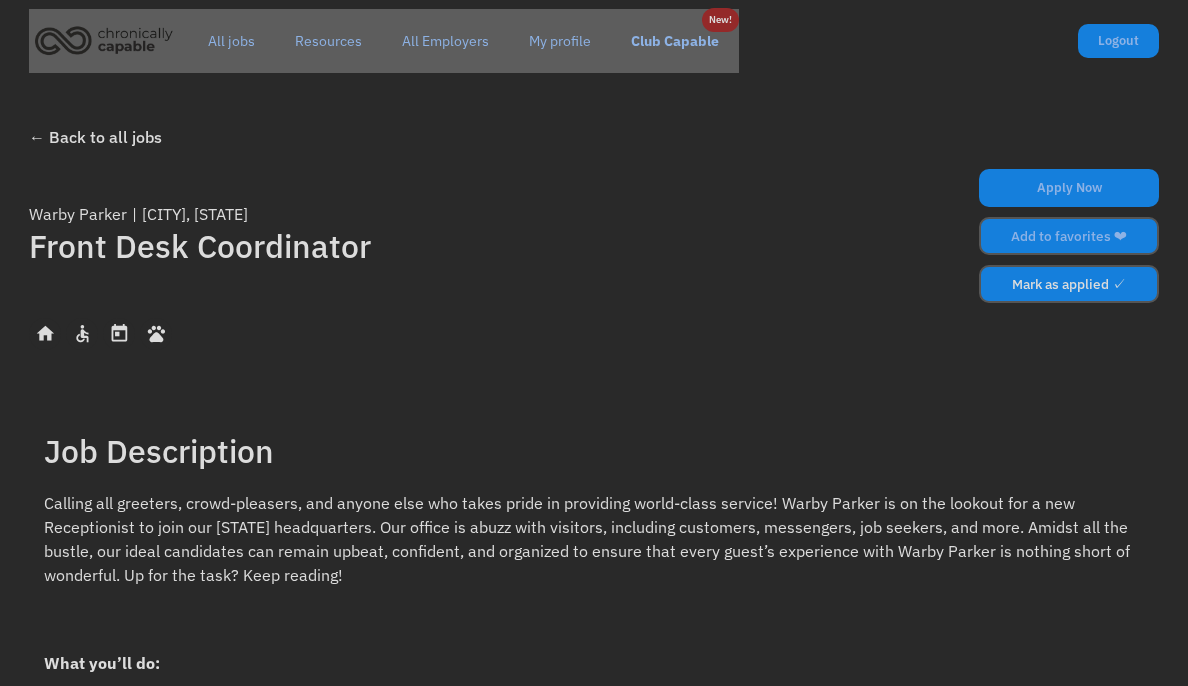 scroll, scrollTop: 0, scrollLeft: 0, axis: both 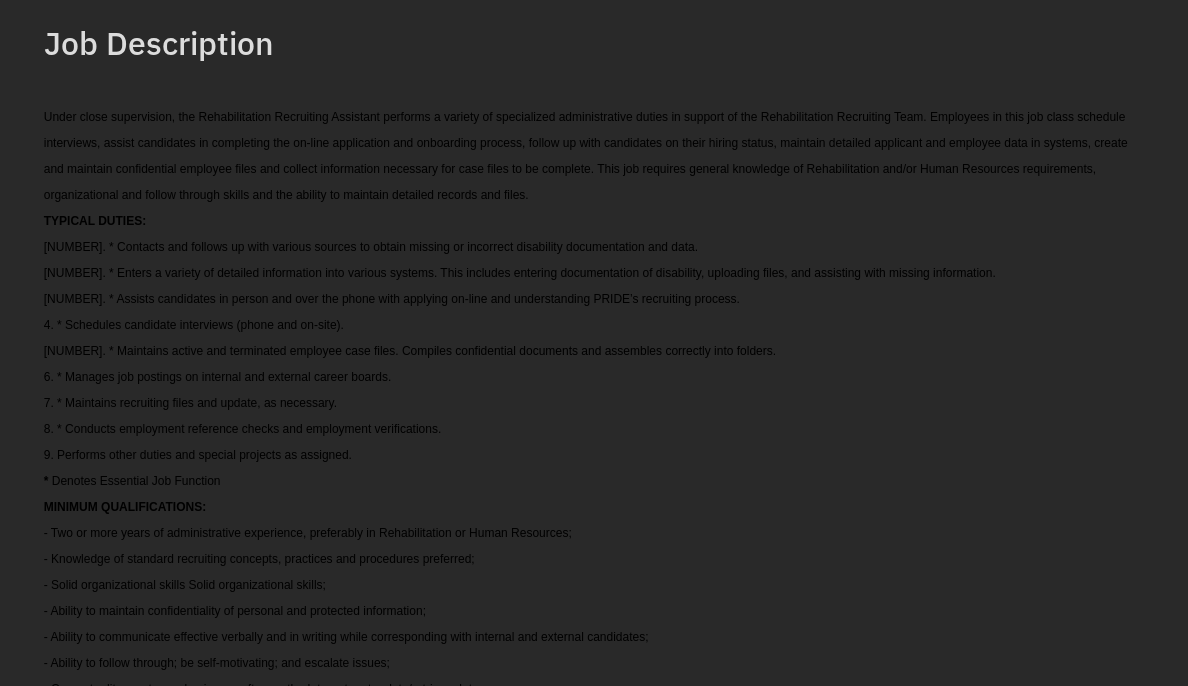 drag, startPoint x: 854, startPoint y: 461, endPoint x: 846, endPoint y: 451, distance: 12.806249 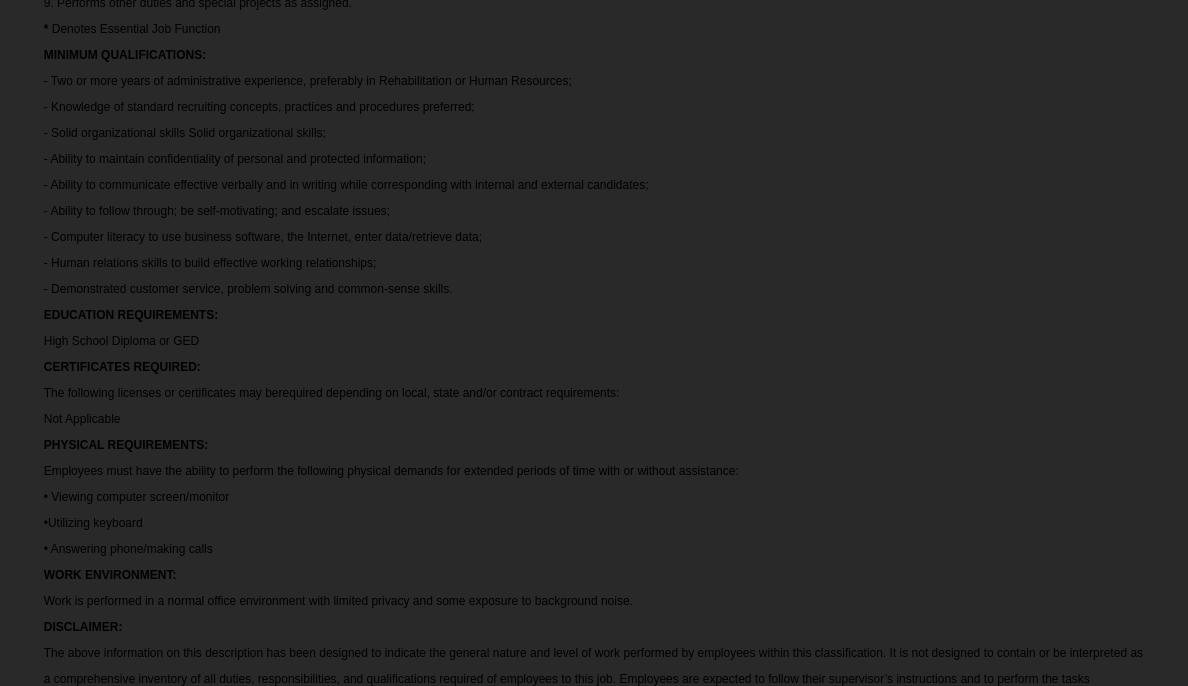 scroll, scrollTop: 862, scrollLeft: 0, axis: vertical 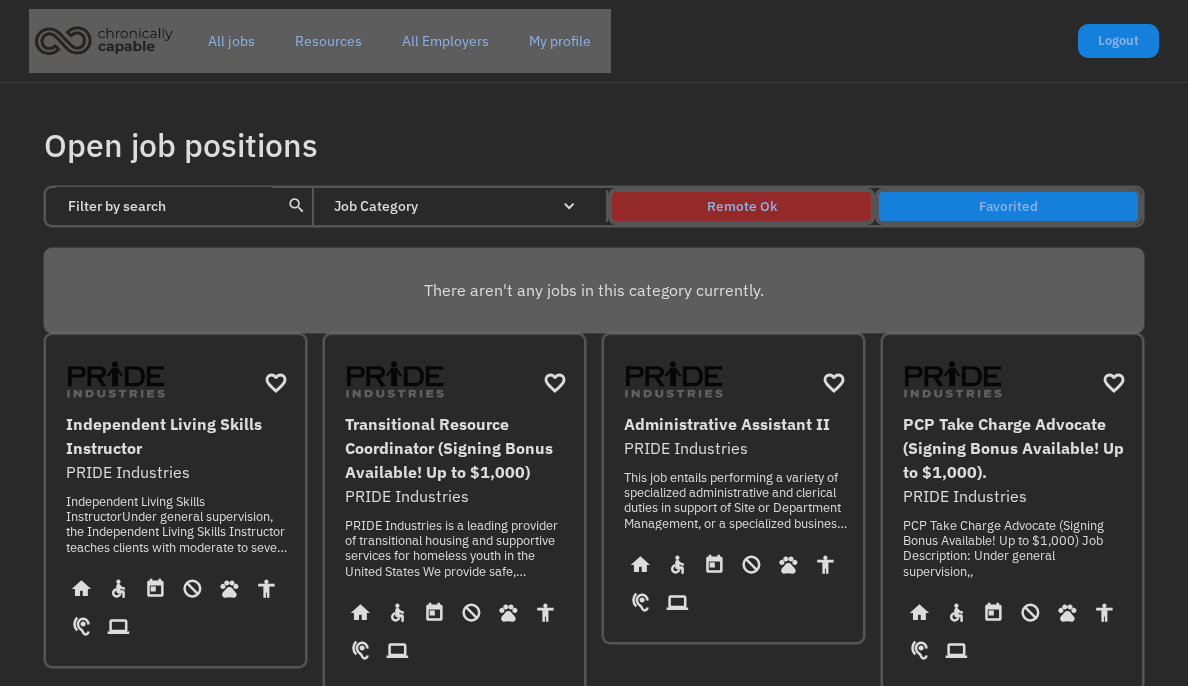 click on "Remote Ok" at bounding box center (742, 206) 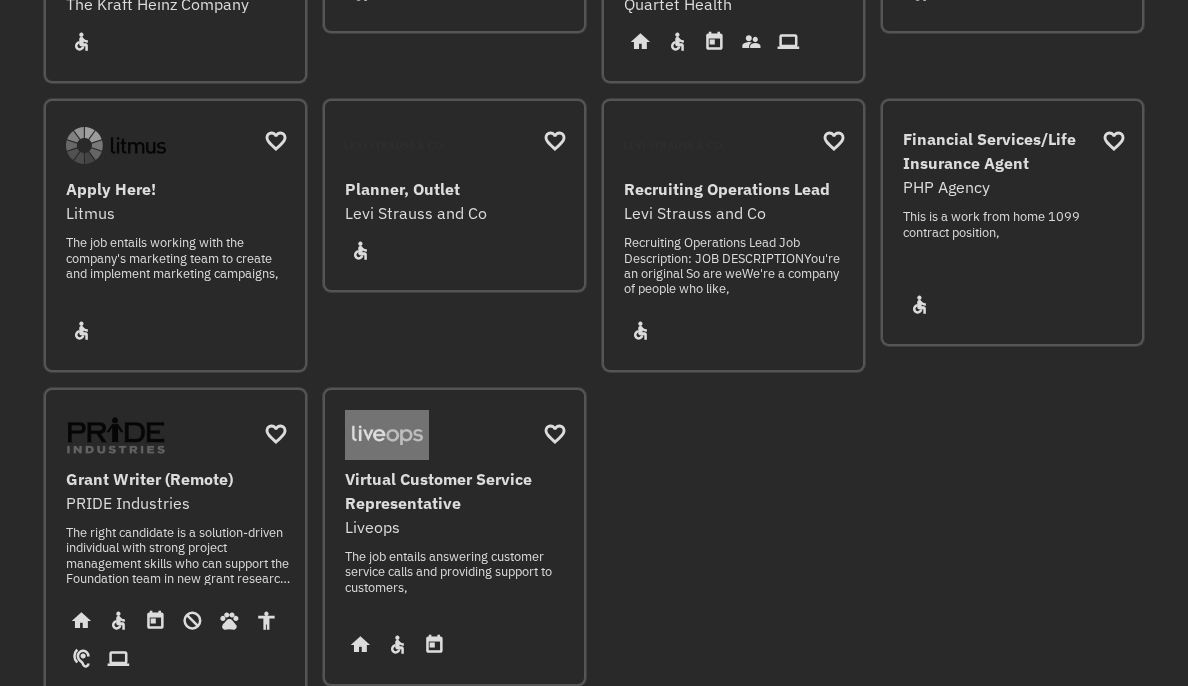 scroll, scrollTop: 2314, scrollLeft: 0, axis: vertical 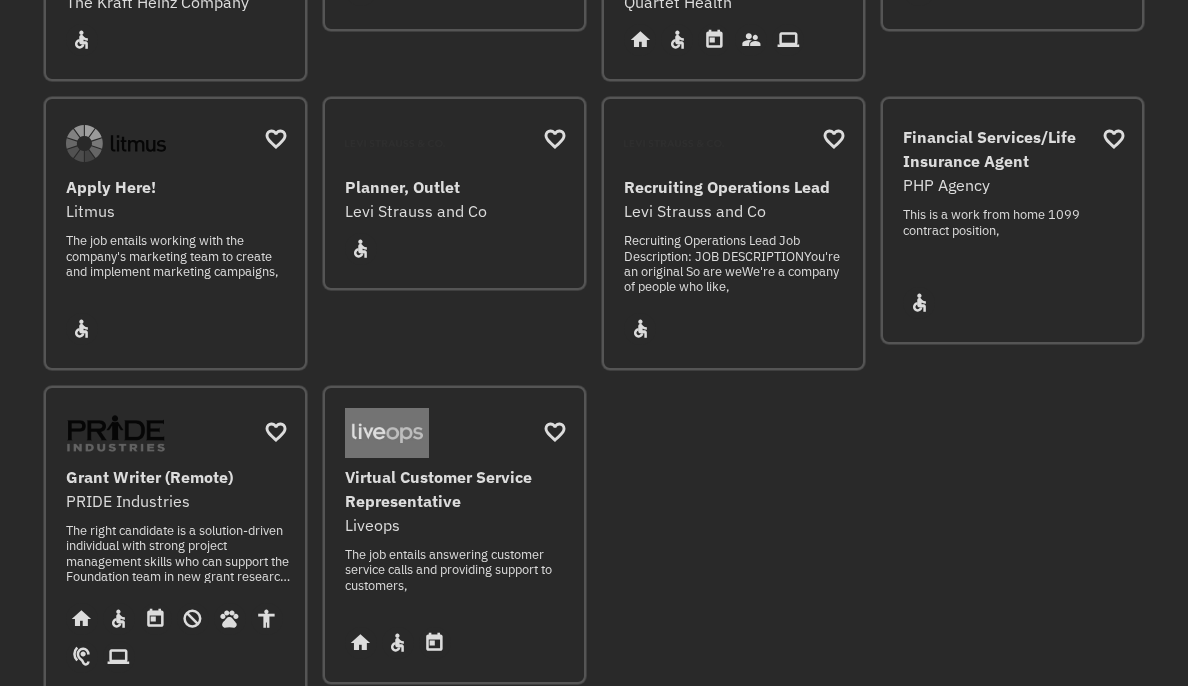 click on "The job entails answering customer service calls and providing support to customers," at bounding box center [457, 577] 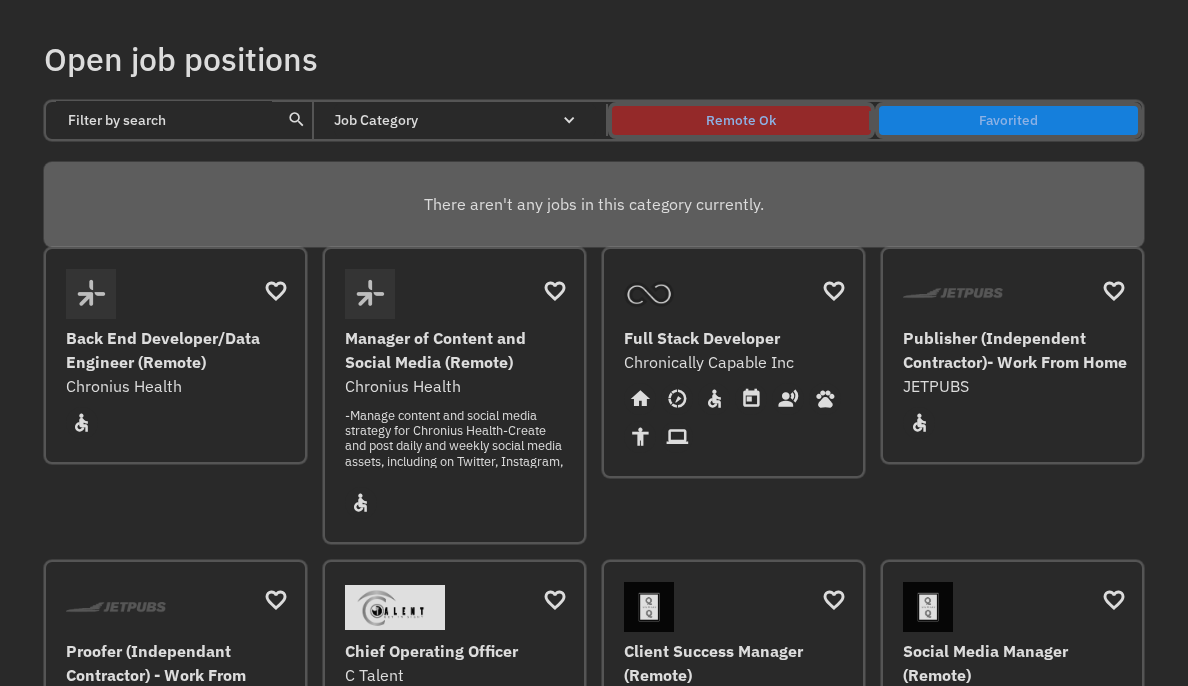 scroll, scrollTop: 0, scrollLeft: 0, axis: both 